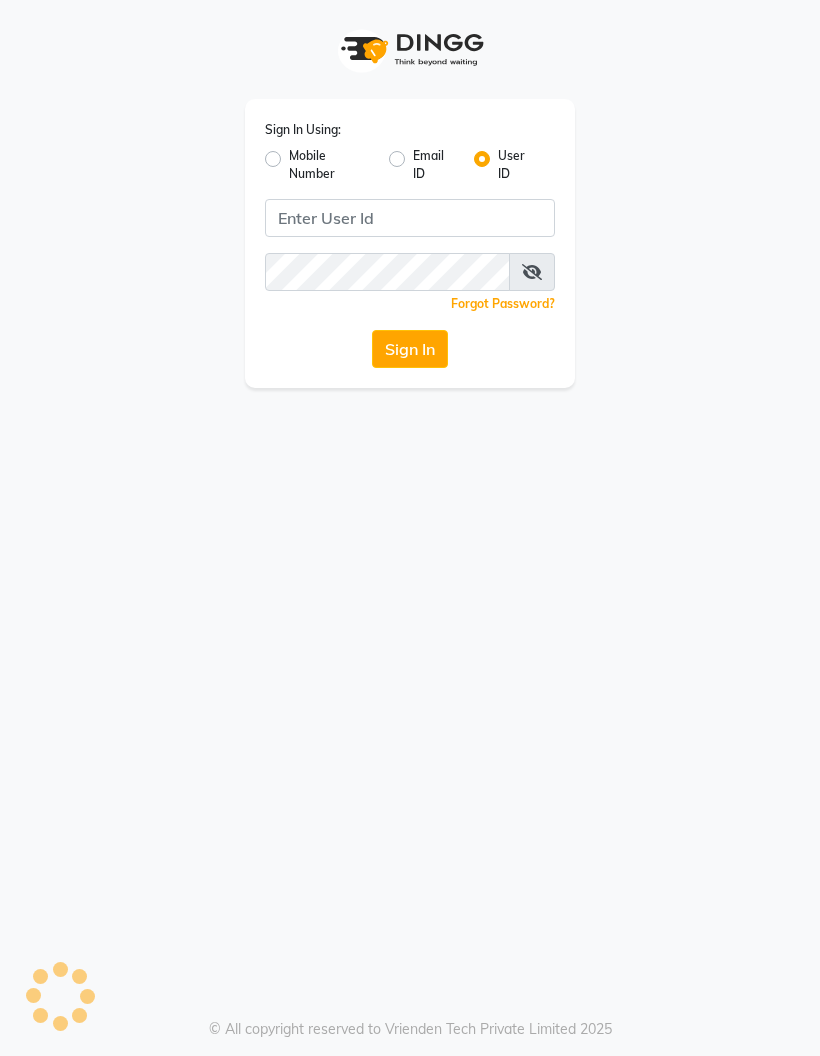 scroll, scrollTop: 0, scrollLeft: 0, axis: both 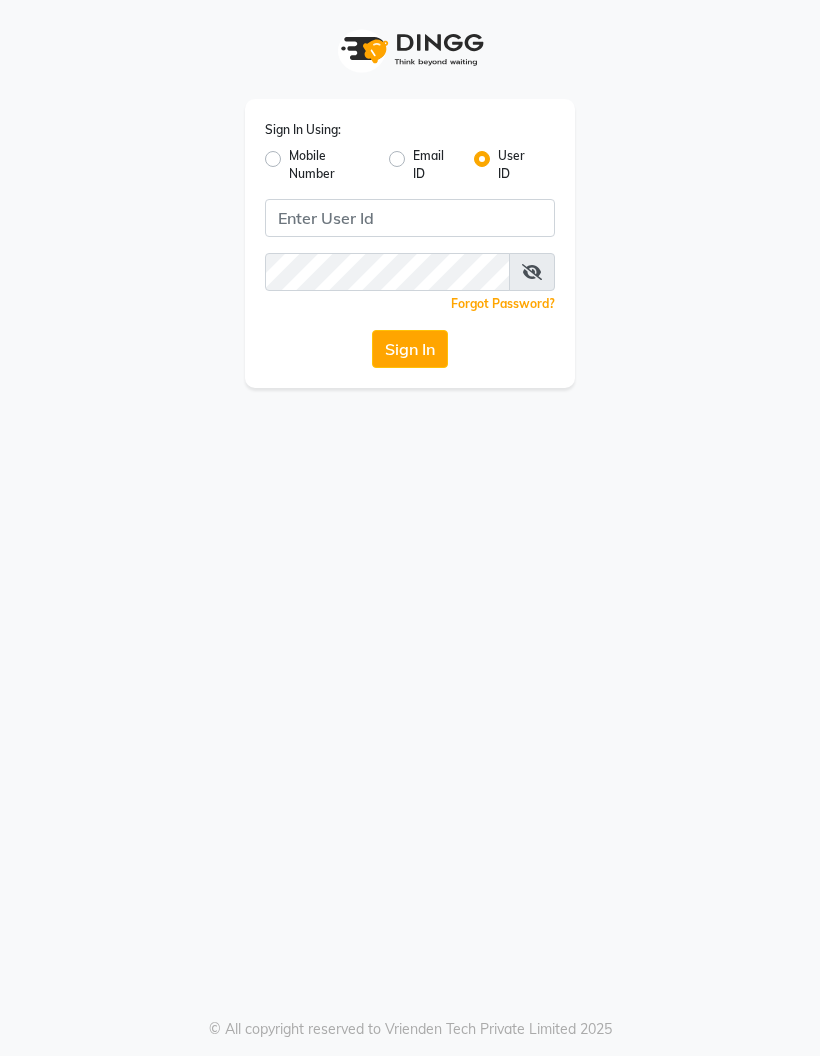 click 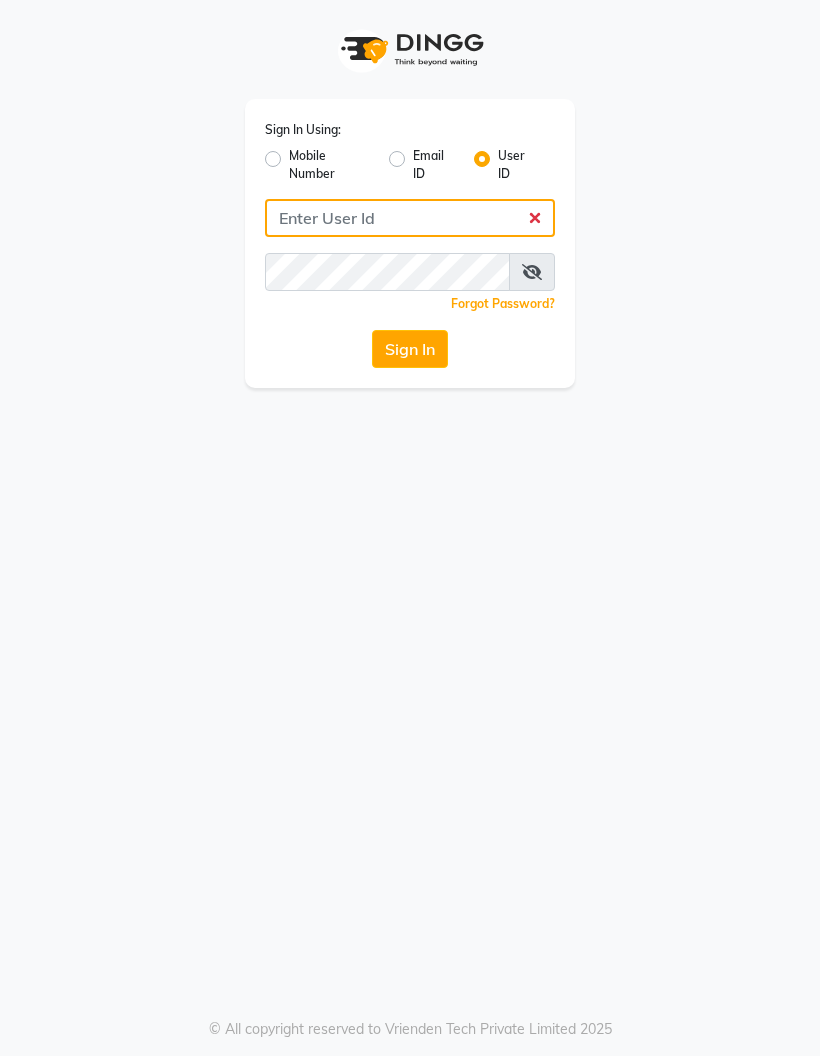 type on "[USERNAME]" 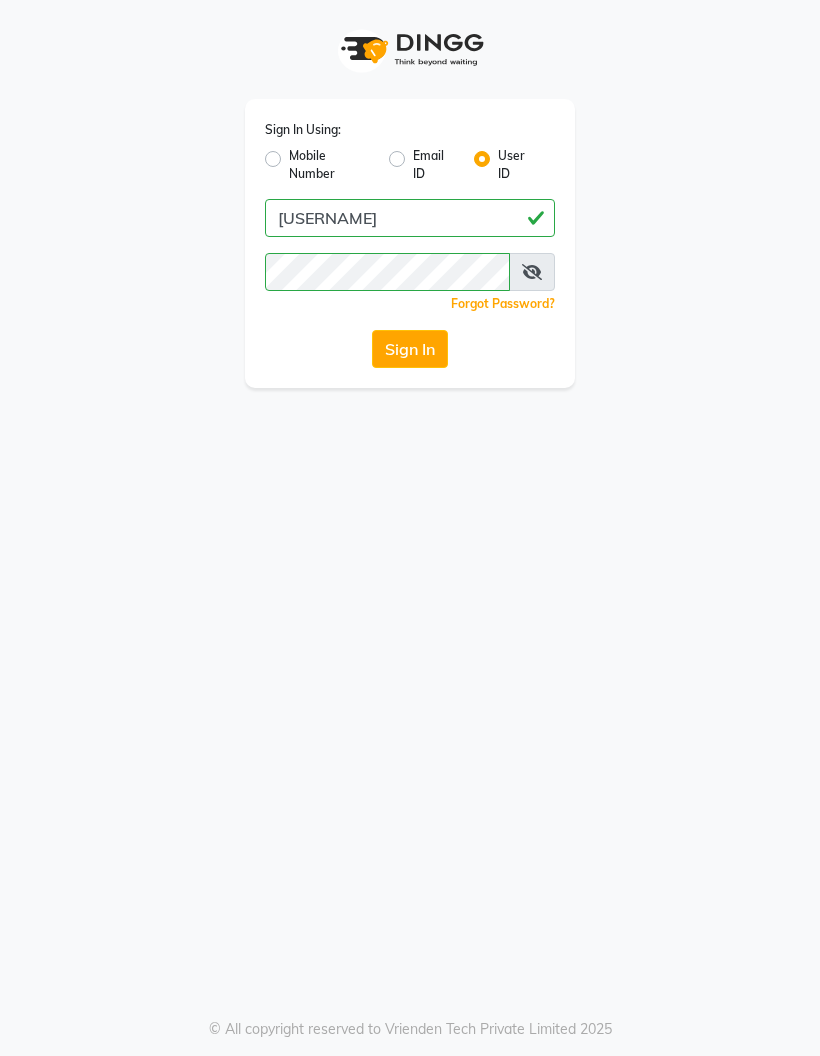 click on "Sign In" 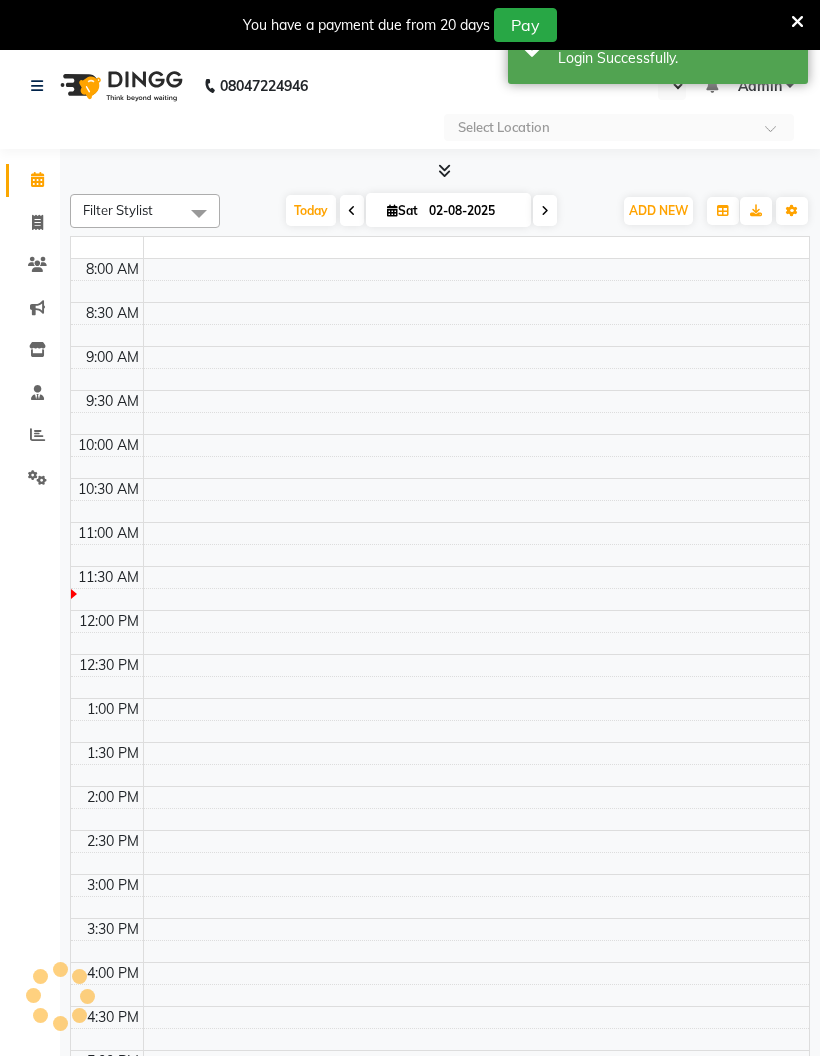 select on "en" 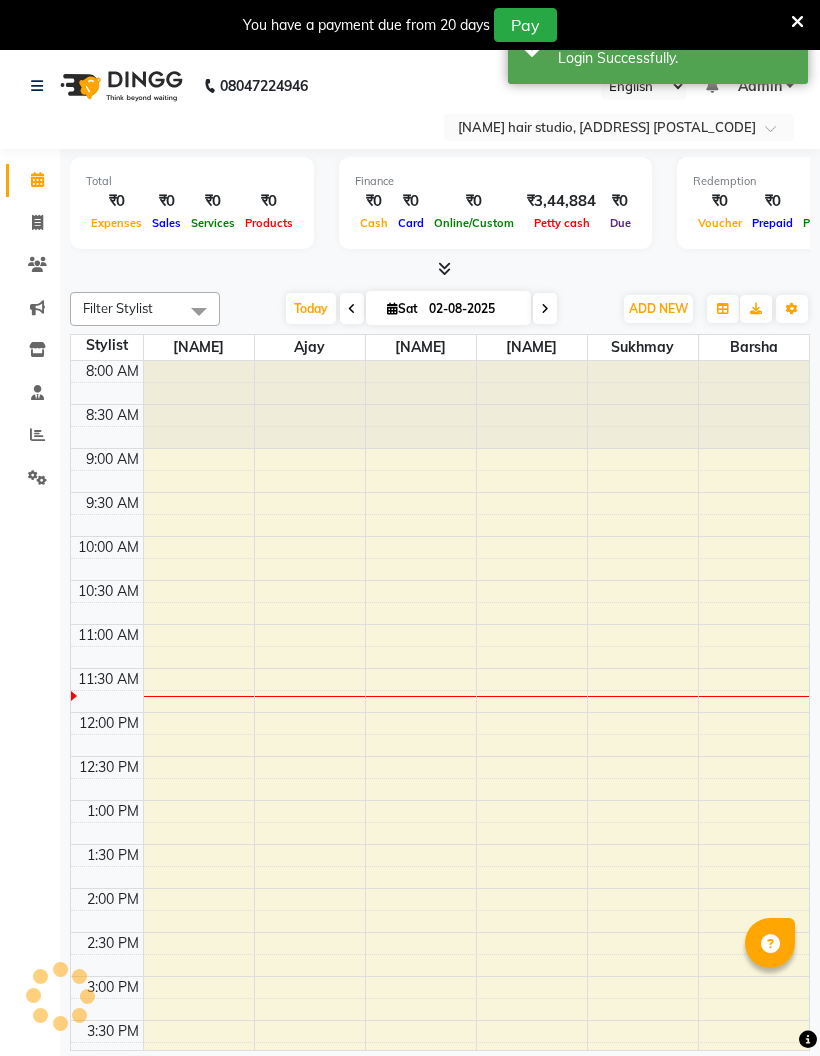scroll, scrollTop: 0, scrollLeft: 0, axis: both 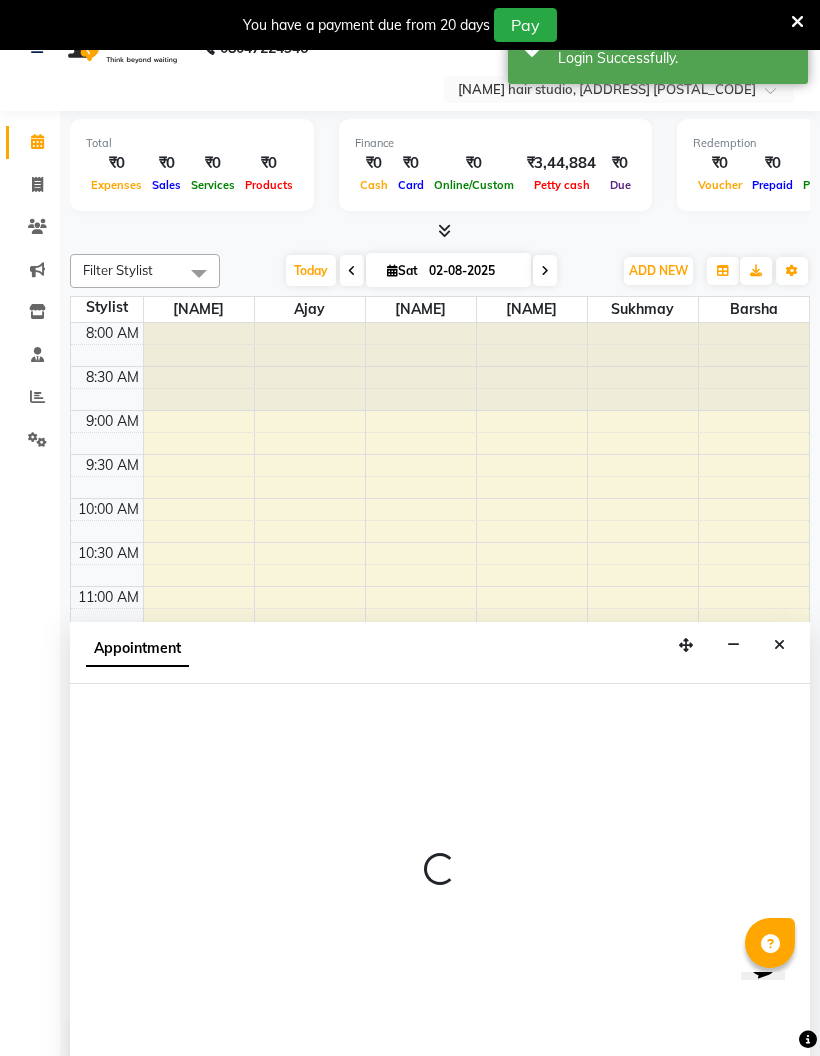 select on "[NUMBER]" 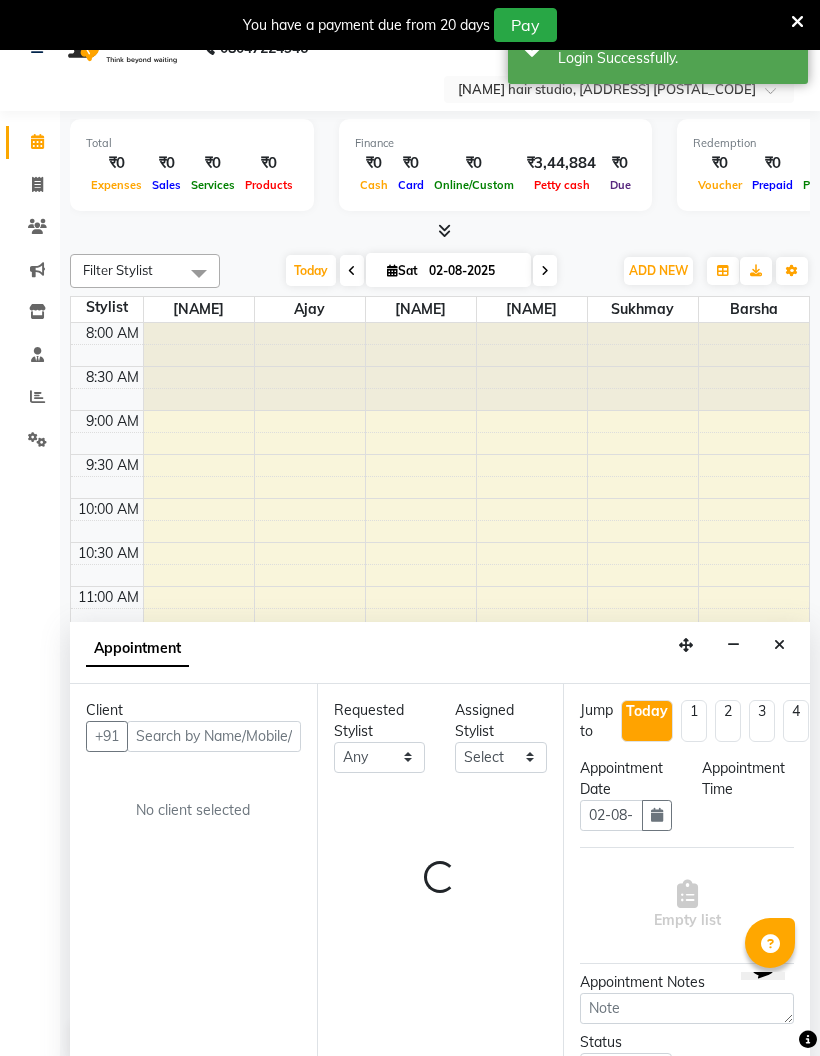 scroll, scrollTop: 51, scrollLeft: 0, axis: vertical 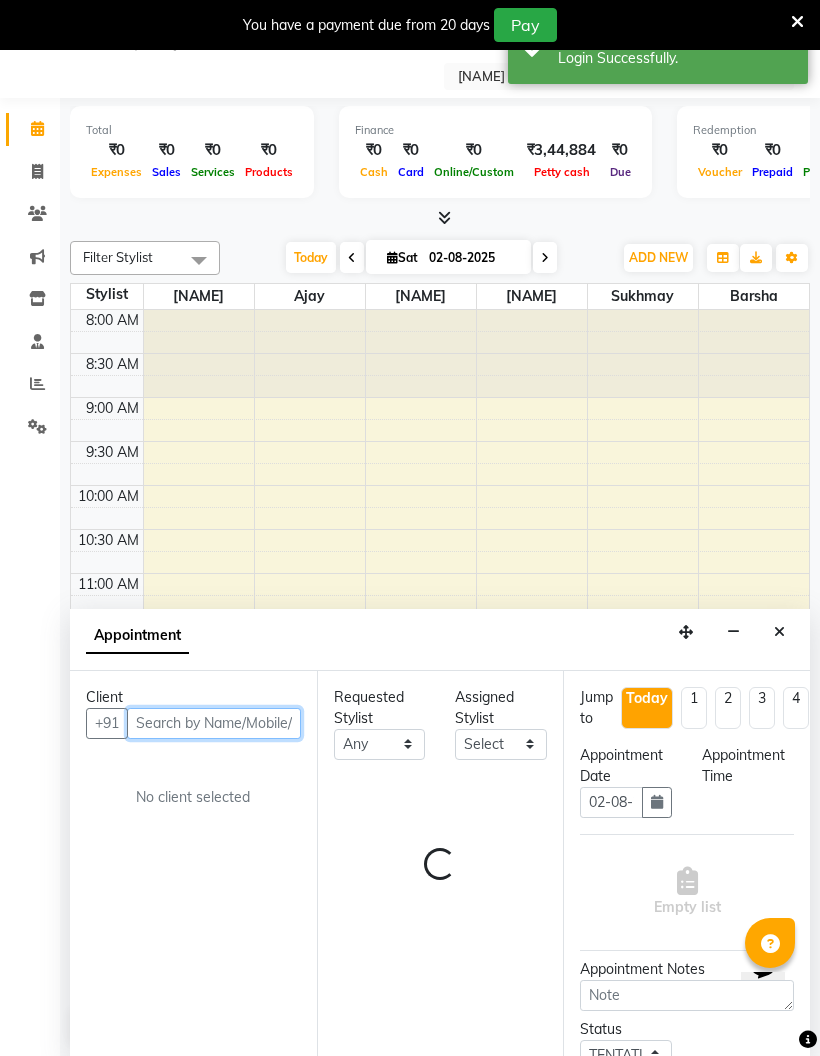 select on "900" 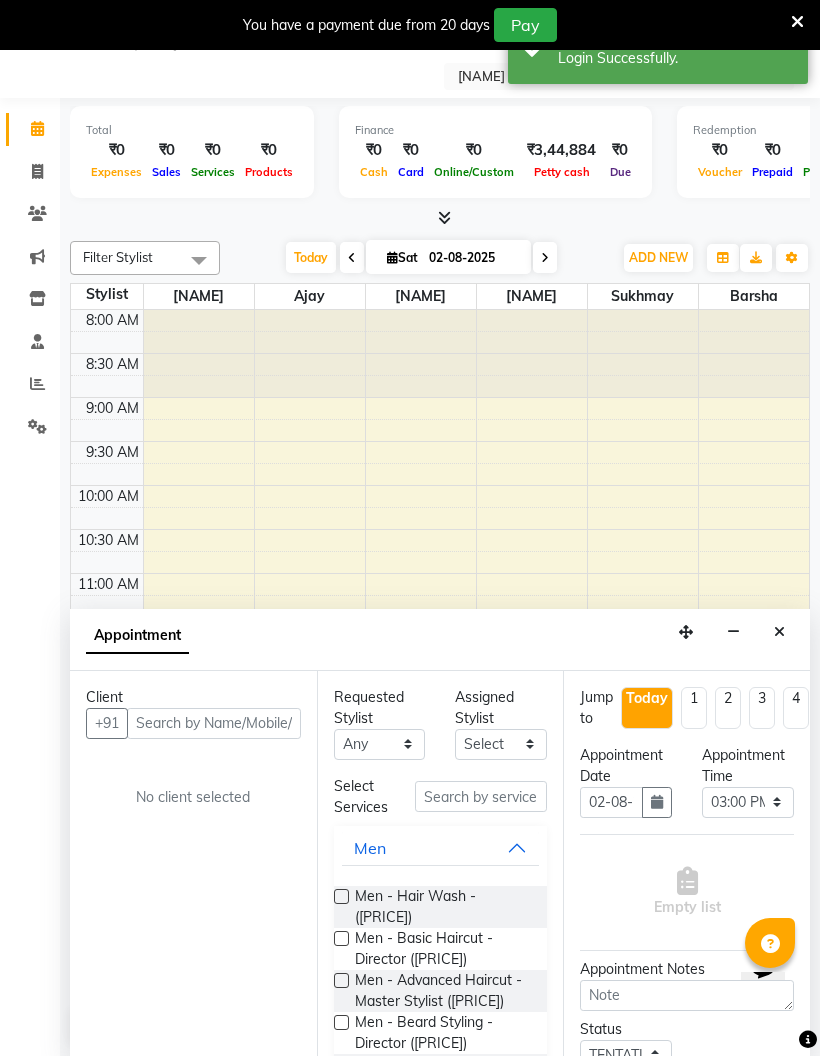 click 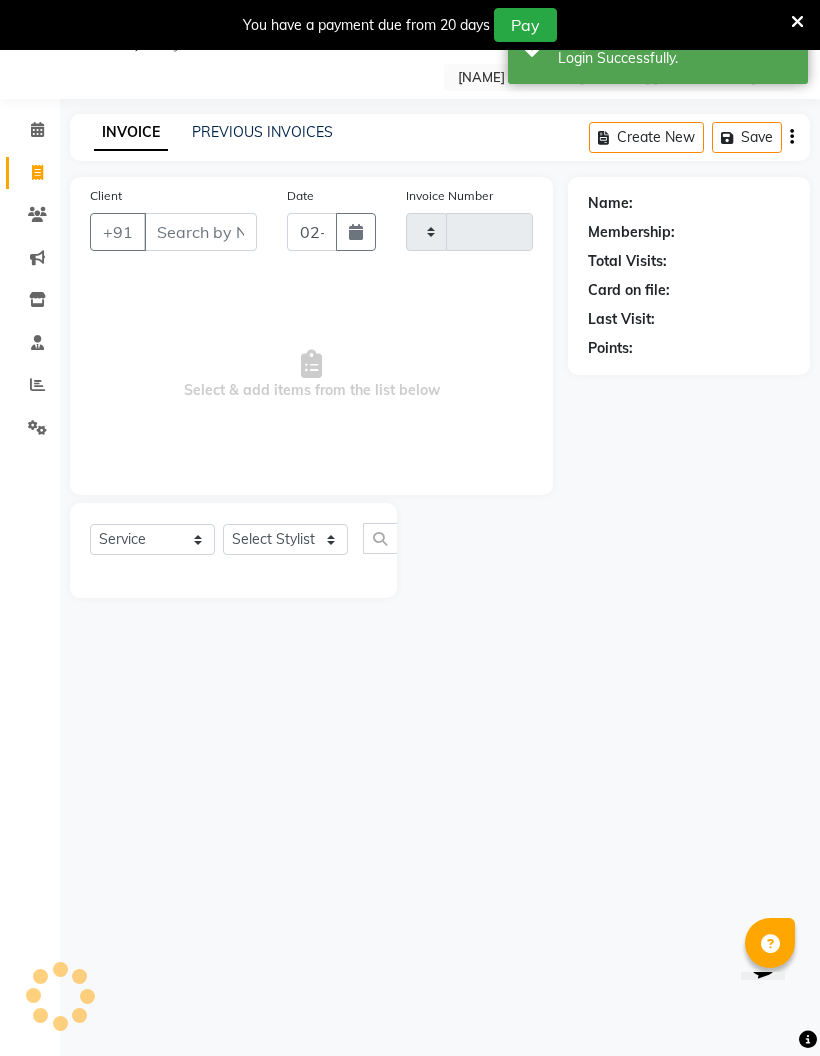 type on "1025" 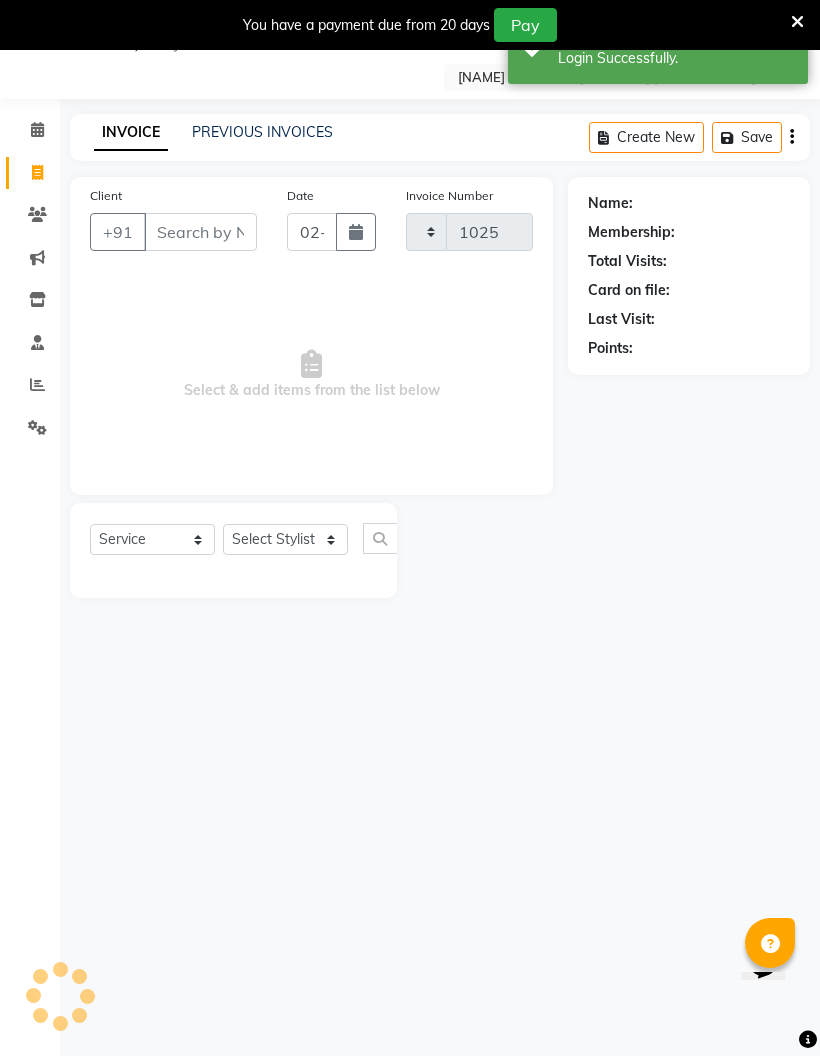 scroll, scrollTop: 50, scrollLeft: 0, axis: vertical 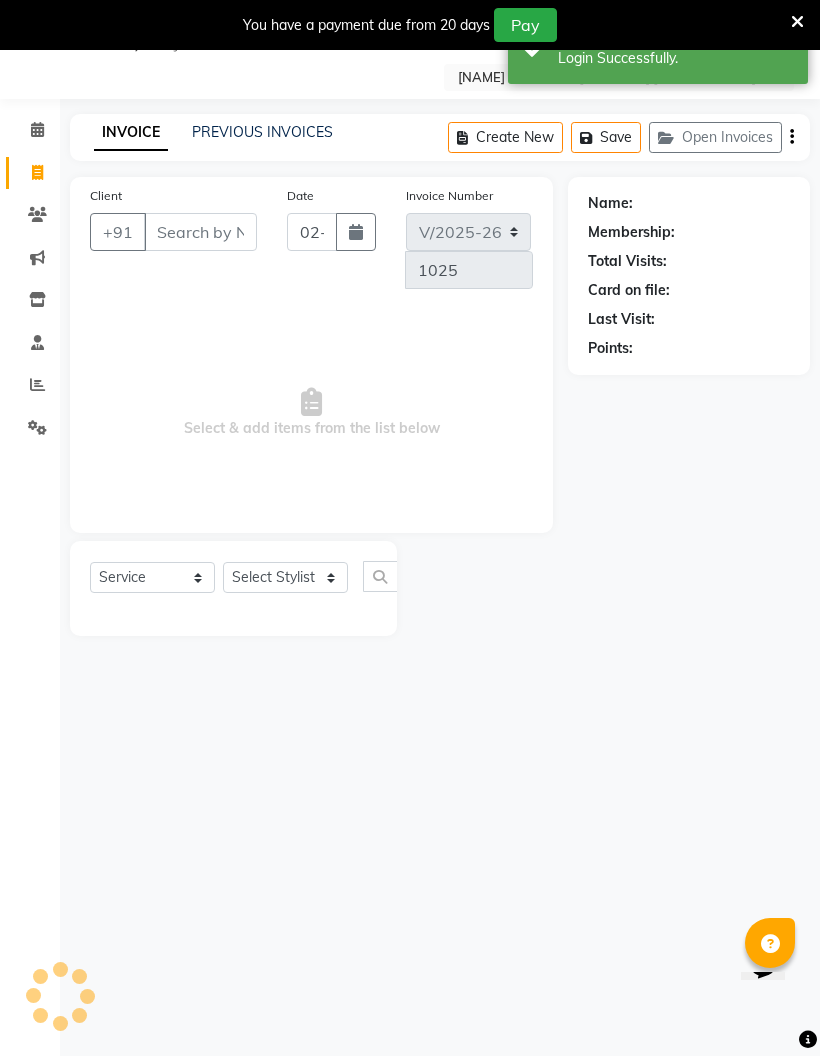click on "Client" at bounding box center (200, 232) 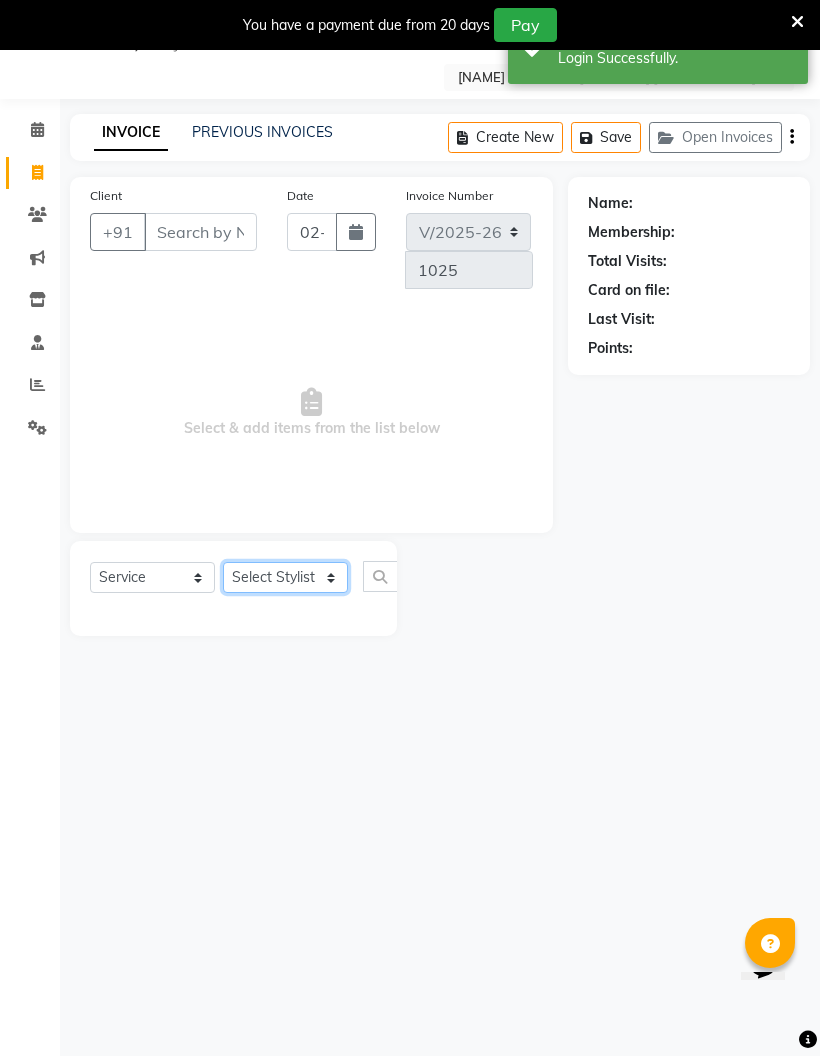 click on "Select Stylist [NAME] [NAME] [NAME]  [NAME] [NAME] [NAME] [NAME]" 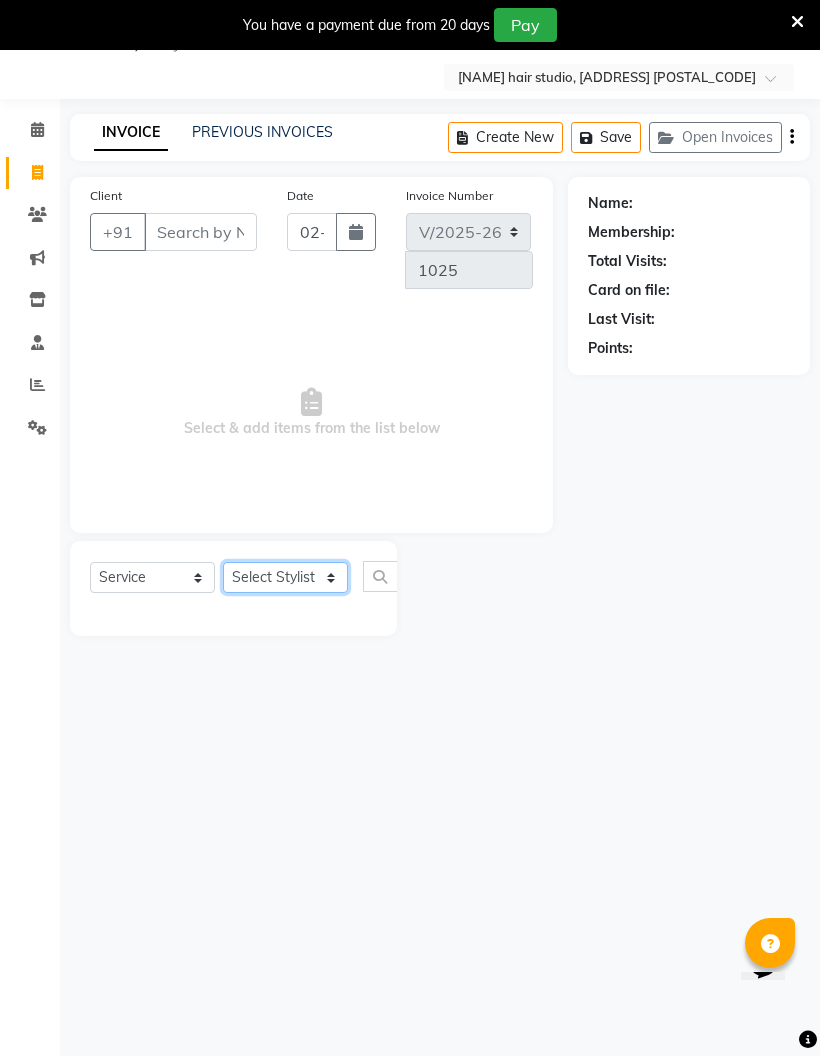 select on "68610" 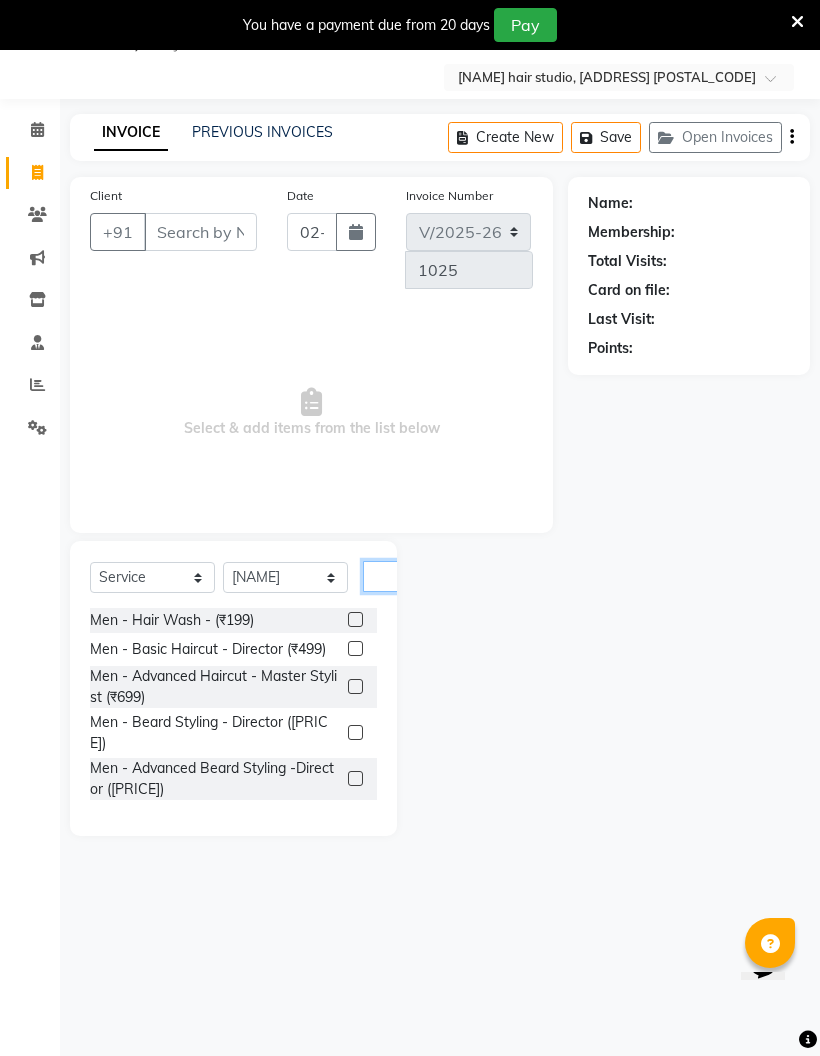 click 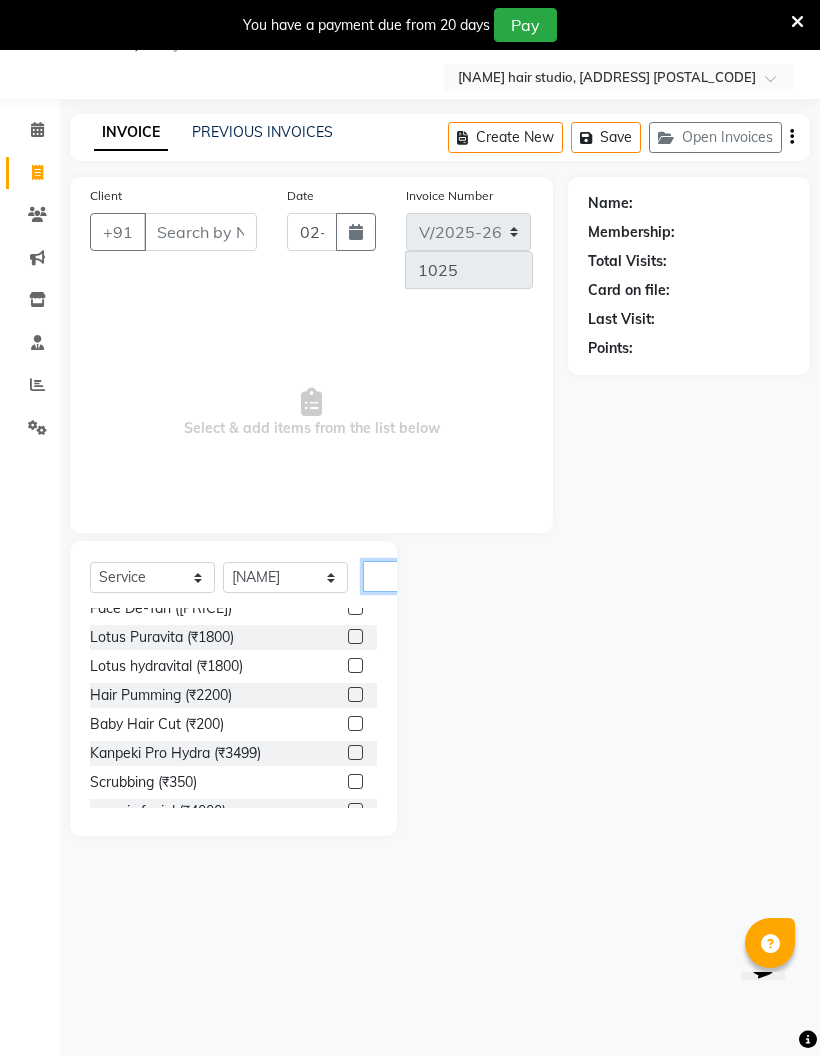 scroll, scrollTop: 210, scrollLeft: 0, axis: vertical 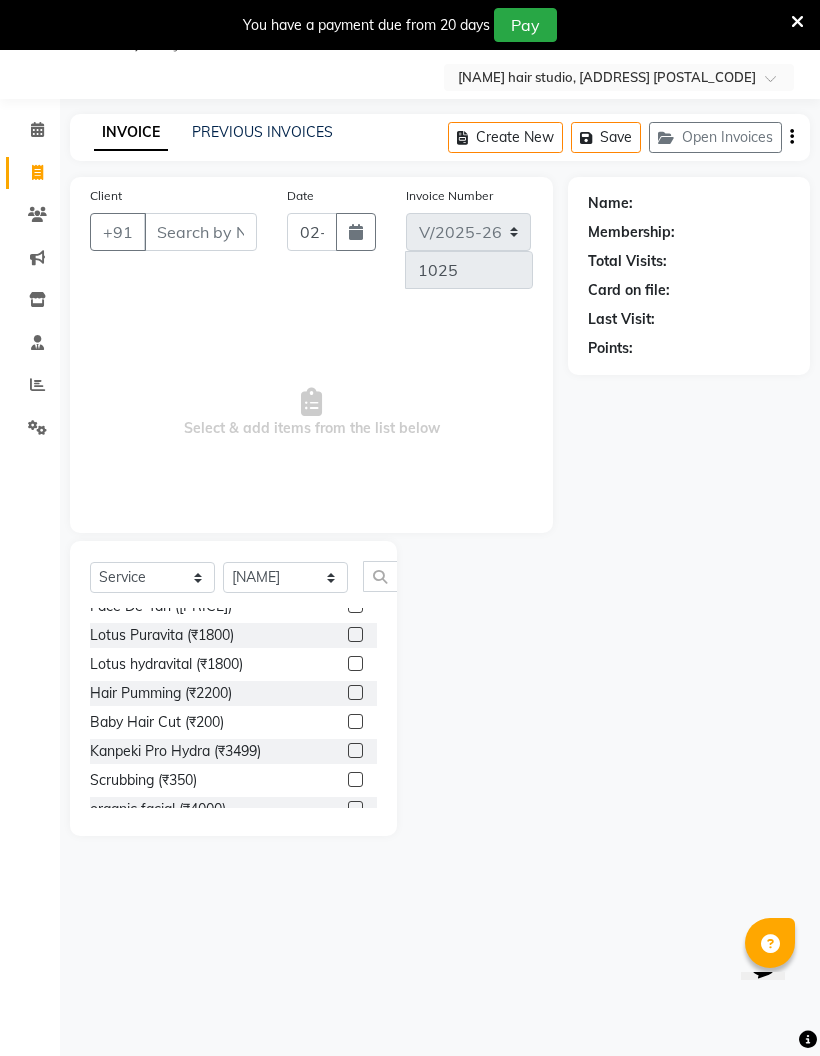 click 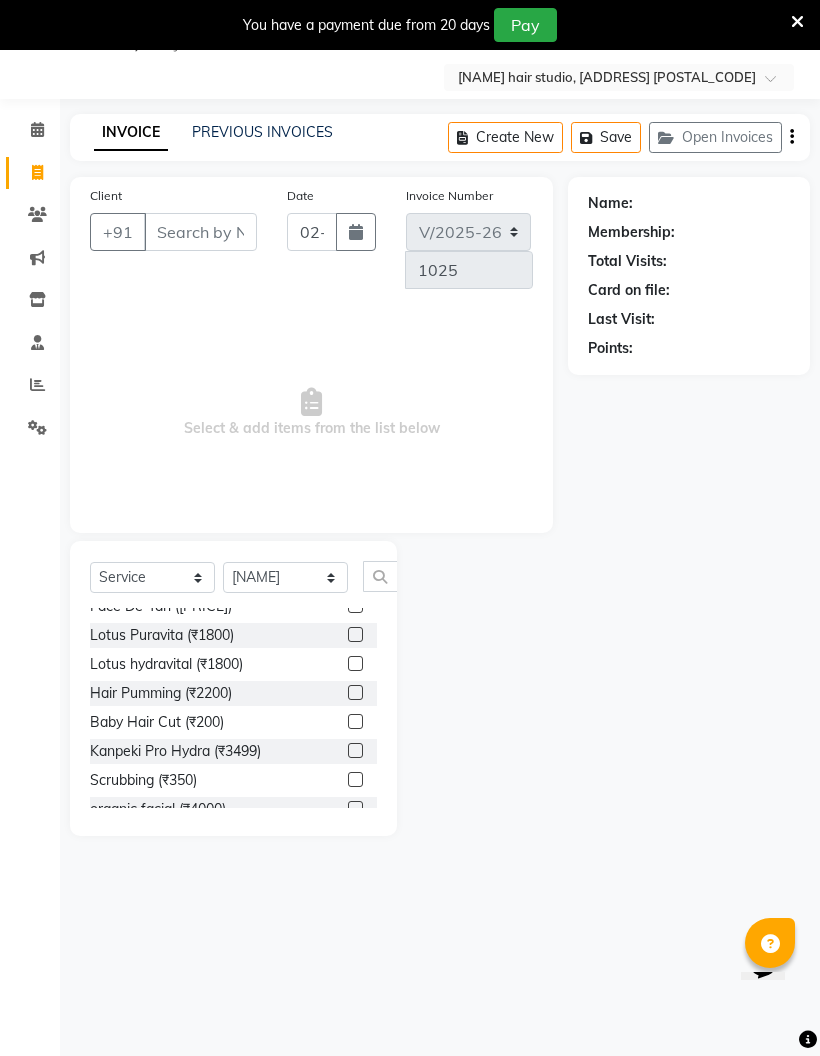 click at bounding box center (354, 635) 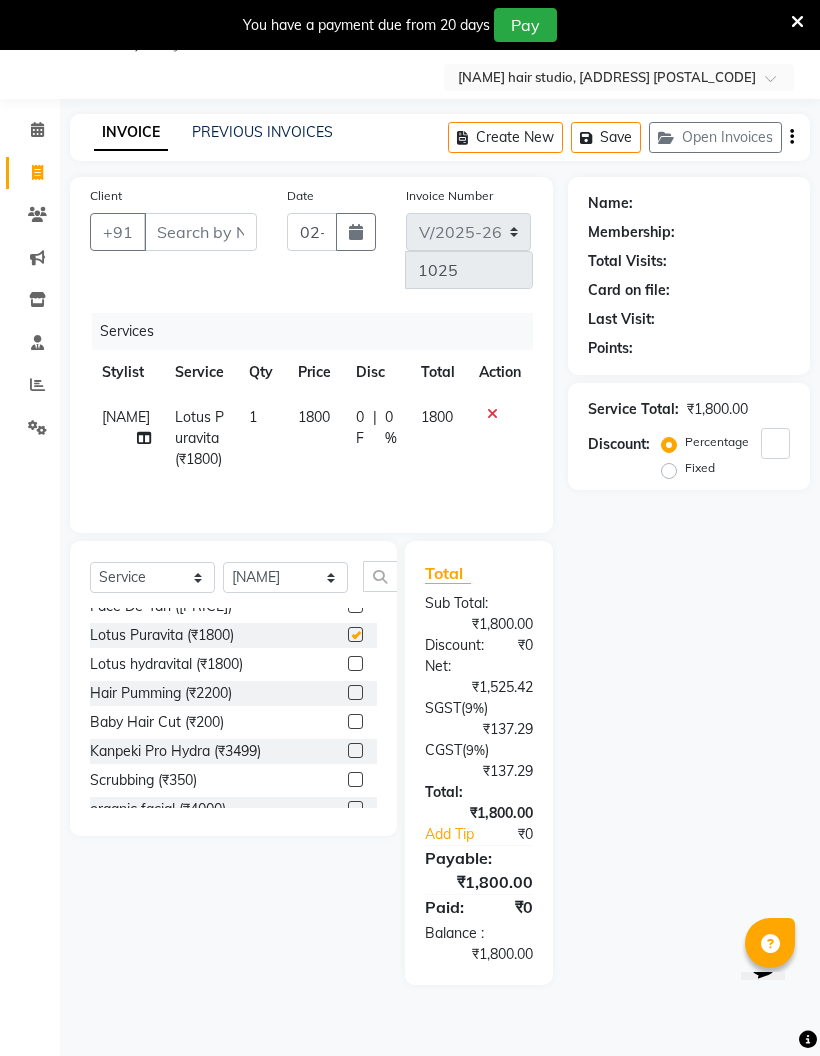 checkbox on "false" 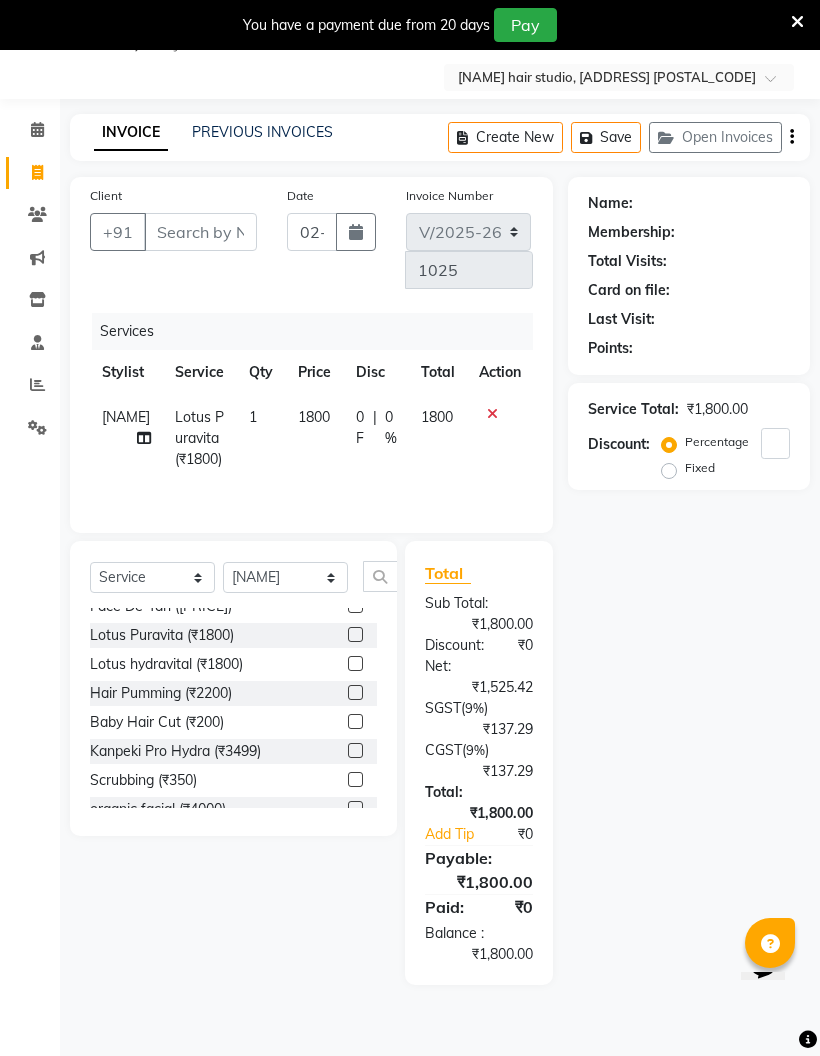 click on "0 F" 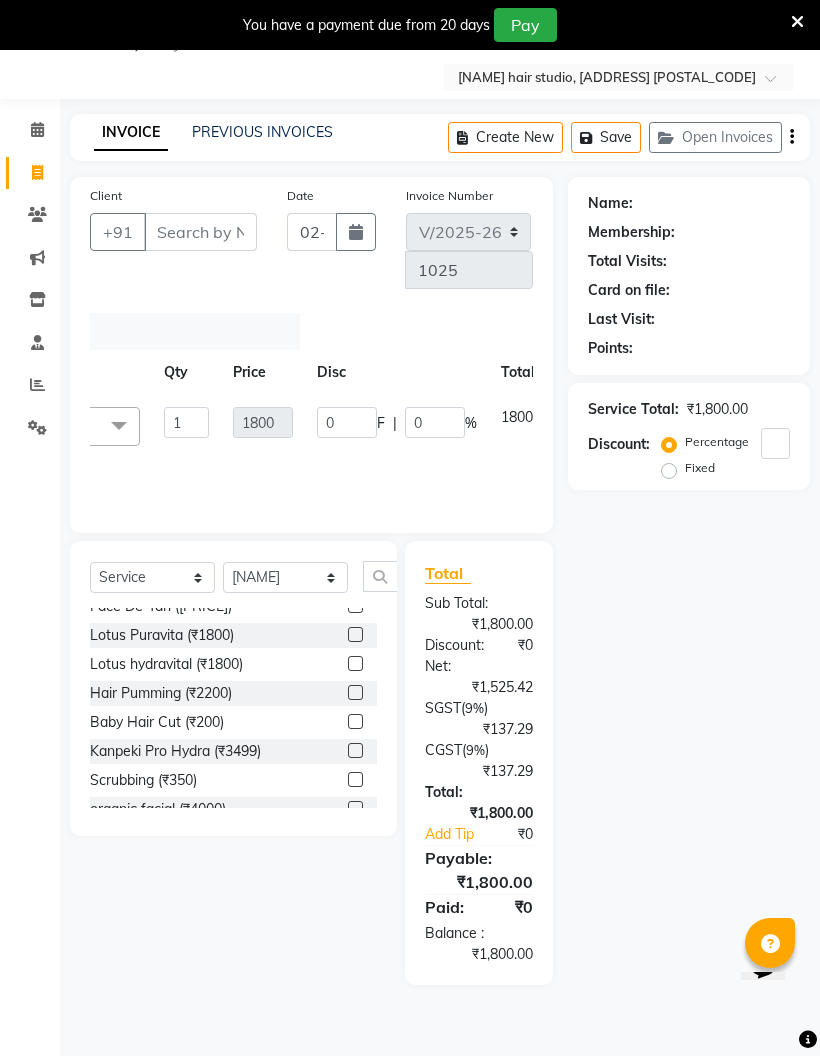 scroll, scrollTop: 0, scrollLeft: 270, axis: horizontal 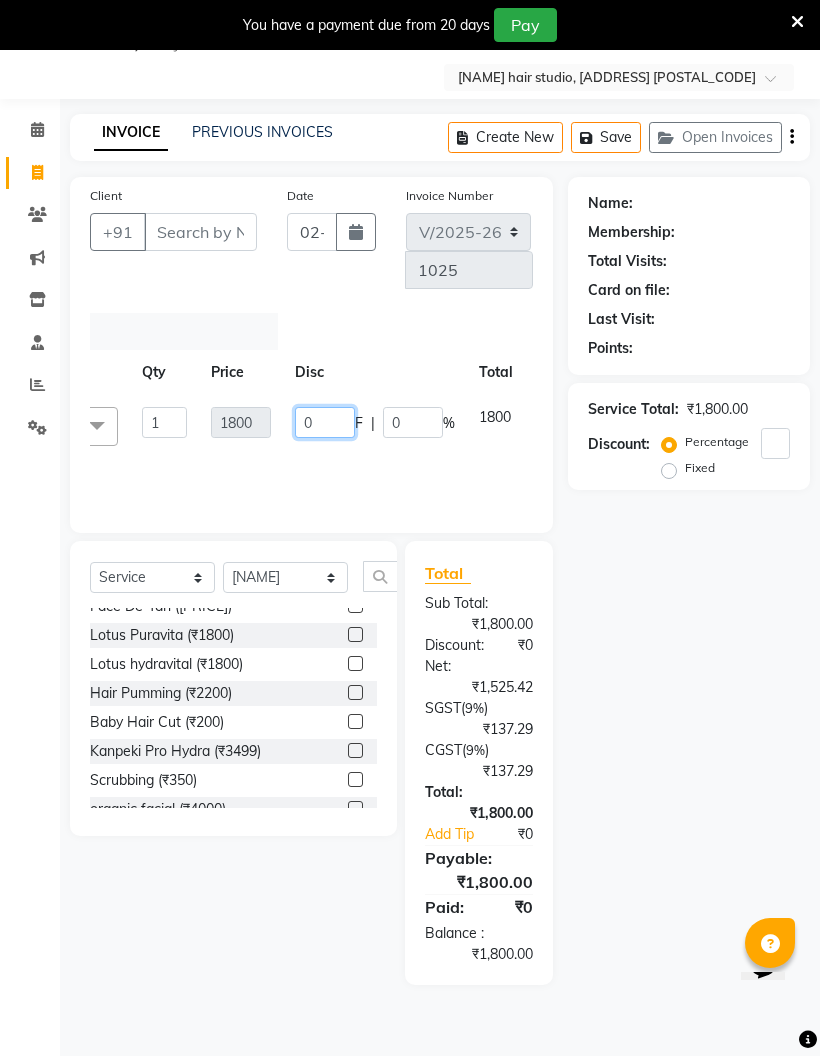 click on "0" 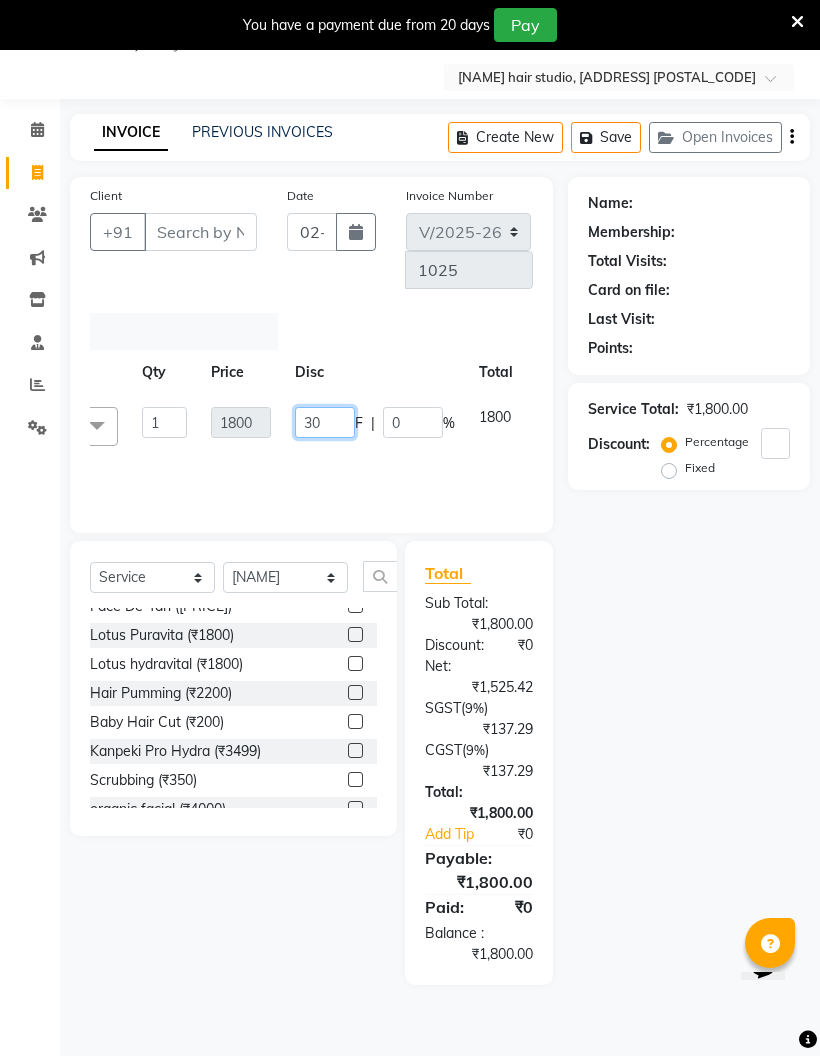 type on "300" 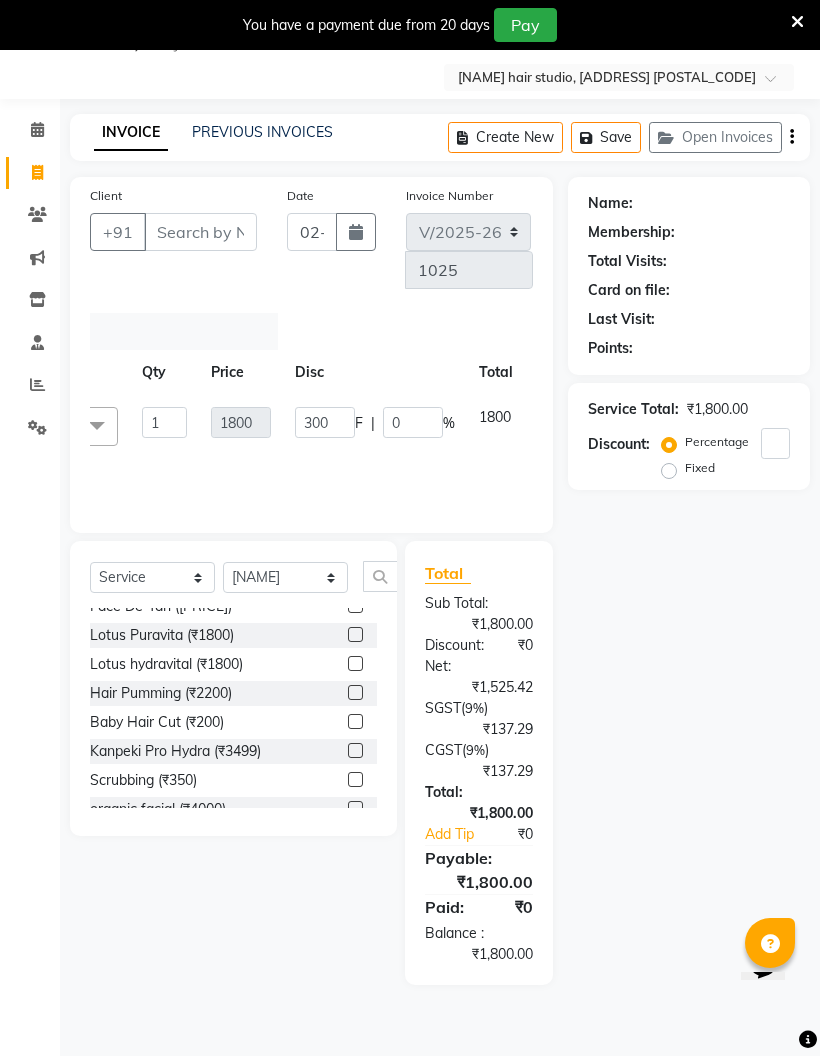 click on "Services Stylist Service Qty Price Disc Total Action [NAME] [NAME] [NAME] [NAME] [NAME] [NAME] [NAME] Lotus Puravita ([PRICE]) x Men - Hair Wash - ([PRICE]) Men - Basic Haircut - Director ([PRICE]) Men - Advanced Haircut - Master Stylist ([PRICE]) Men - Beard Styling - Director ([PRICE]) Face De-Tan ([PRICE]) Lotus Puravita ([PRICE]) Lotus Puravita ([PRICE]) Hair Pumming ([PRICE]) Baby Hair Cut ([PRICE]) Kanpeki Pro Hydra ([PRICE]) Scrubbing ([PRICE]) organic facial ([PRICE]) Anti Dandruff Treatment ([PRICE]) Eyebrow,Hair Trim, Clean up ([PRICE]) Eyebrow, Face D-Tan,Clean up ([PRICE]) Hair Spa, Face D-Tan, Clean up ([PRICE]) Head Masssage, Hair Trim ,Face D-Tan, Clean Up ([PRICE]) Facial, Face D-Tan, Hair Basic Colour, Foot Massage ([PRICE]) Hair Spa With Treatment, Face D-Tan , Facial, Pedicure ([PRICE]) Hair Cut & Wash Beard Trim, Foot Massasge ([PRICE]) Hair Cut & Wash , Clean Up Head Massage , Face D-Tan ([PRICE]) Cleansing ([PRICE]) 1 ([PRICE]) ([PRICE])" 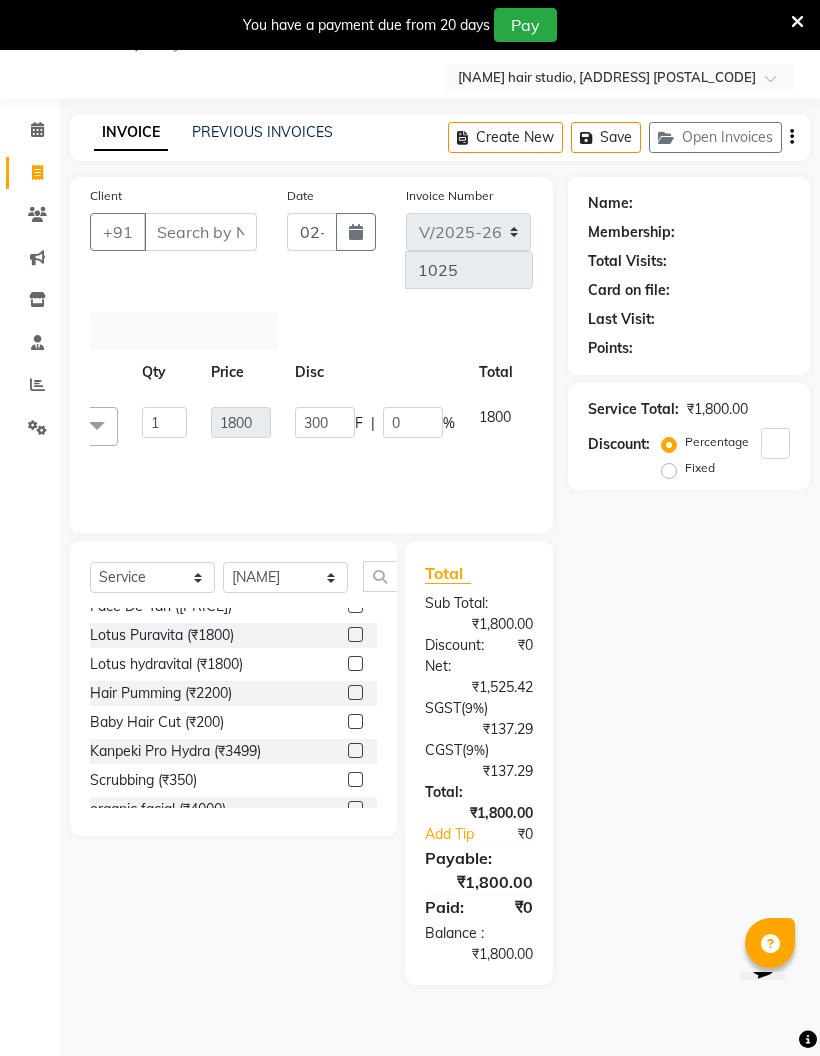 scroll, scrollTop: 0, scrollLeft: 31, axis: horizontal 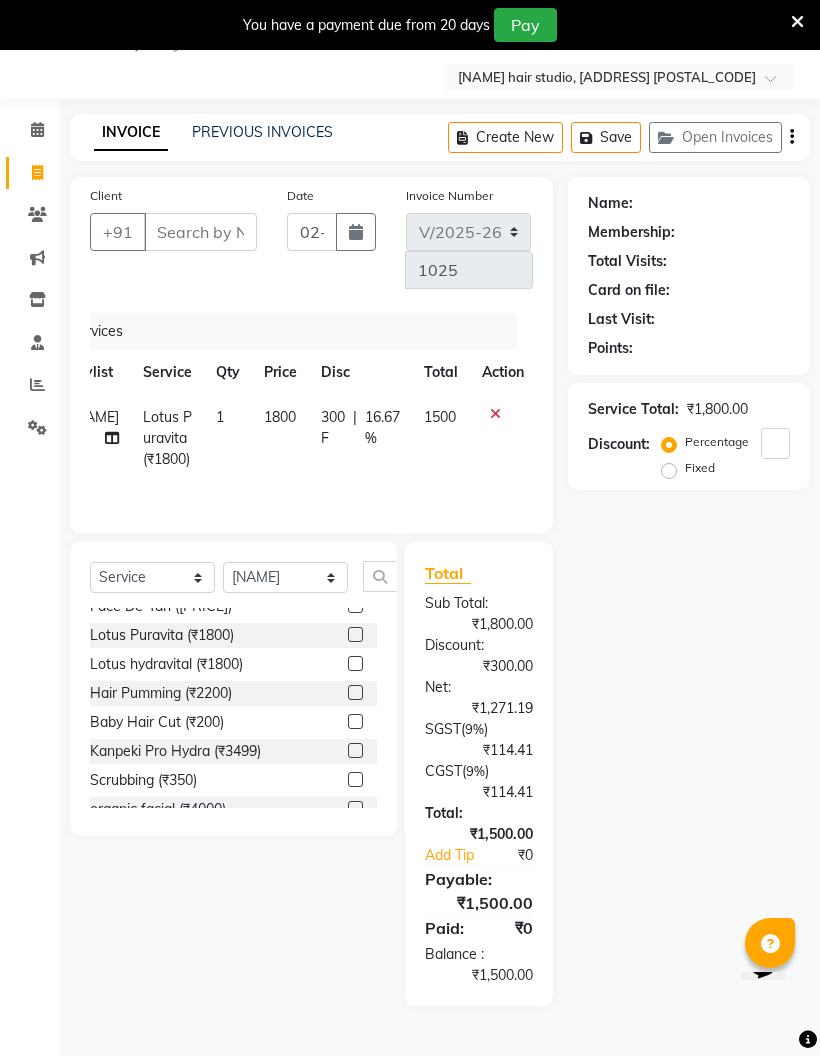 click on "1800" 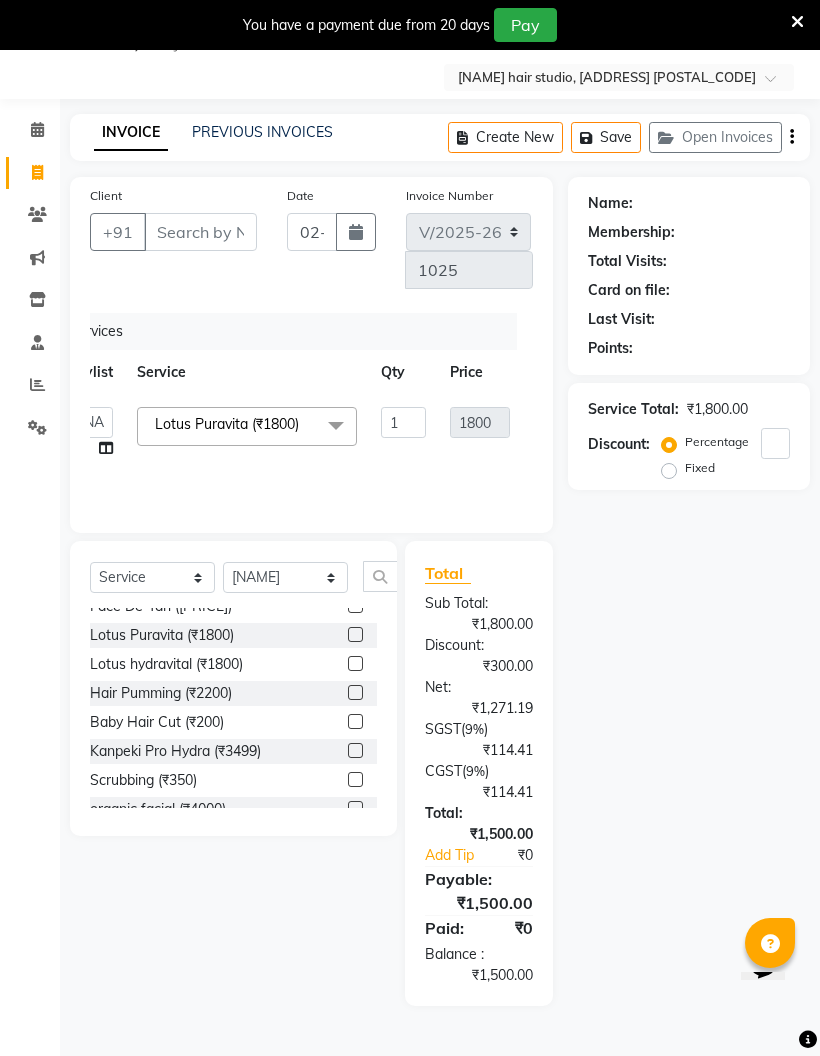 click on "Lotus Puravita (₹1800)" 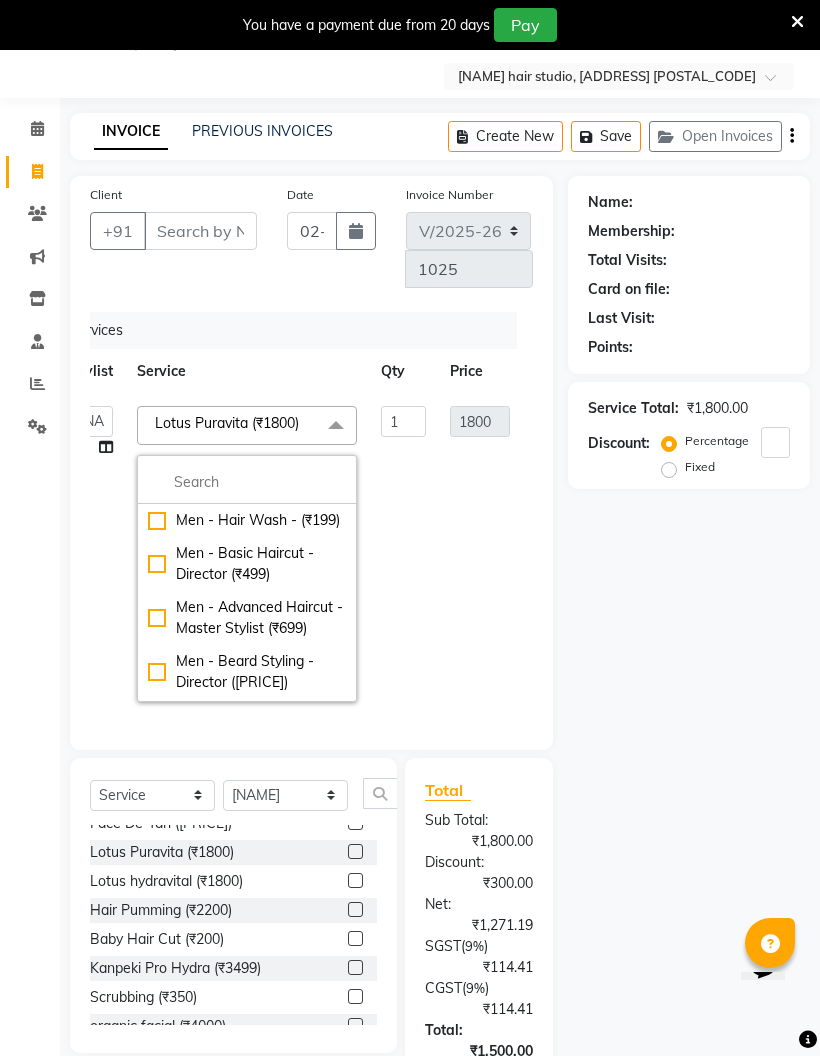 click on "1" 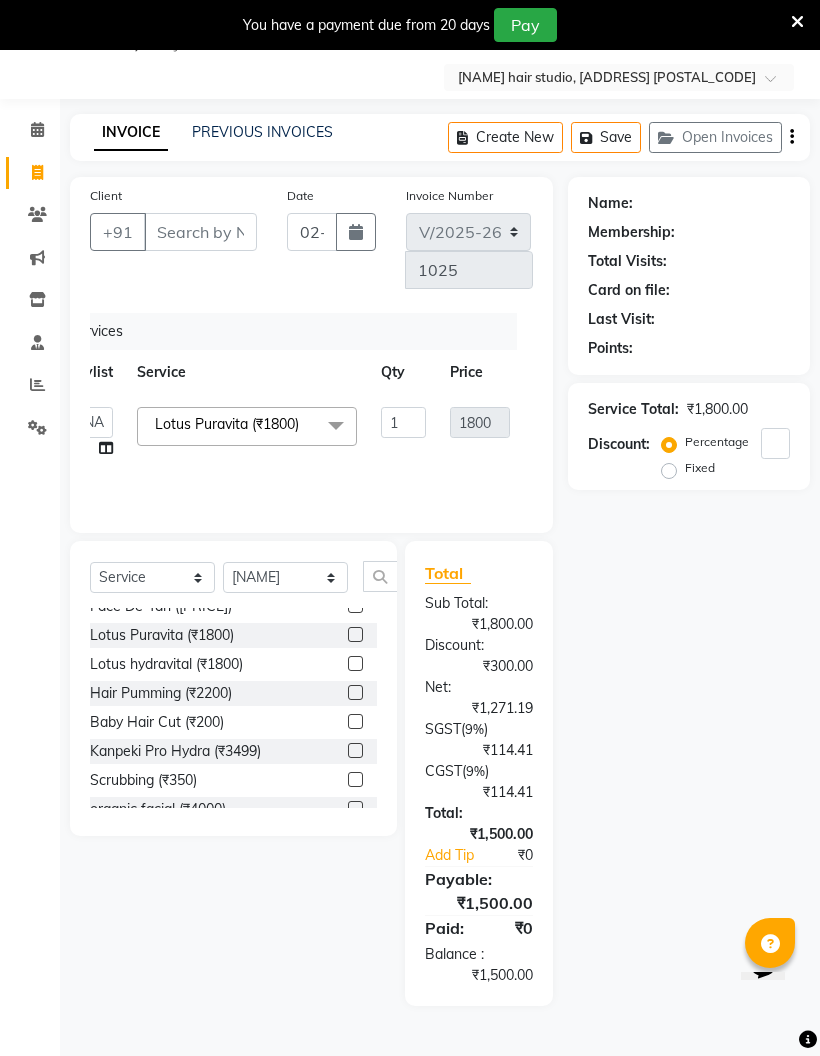 click on "Lotus Puravita (₹1800)" 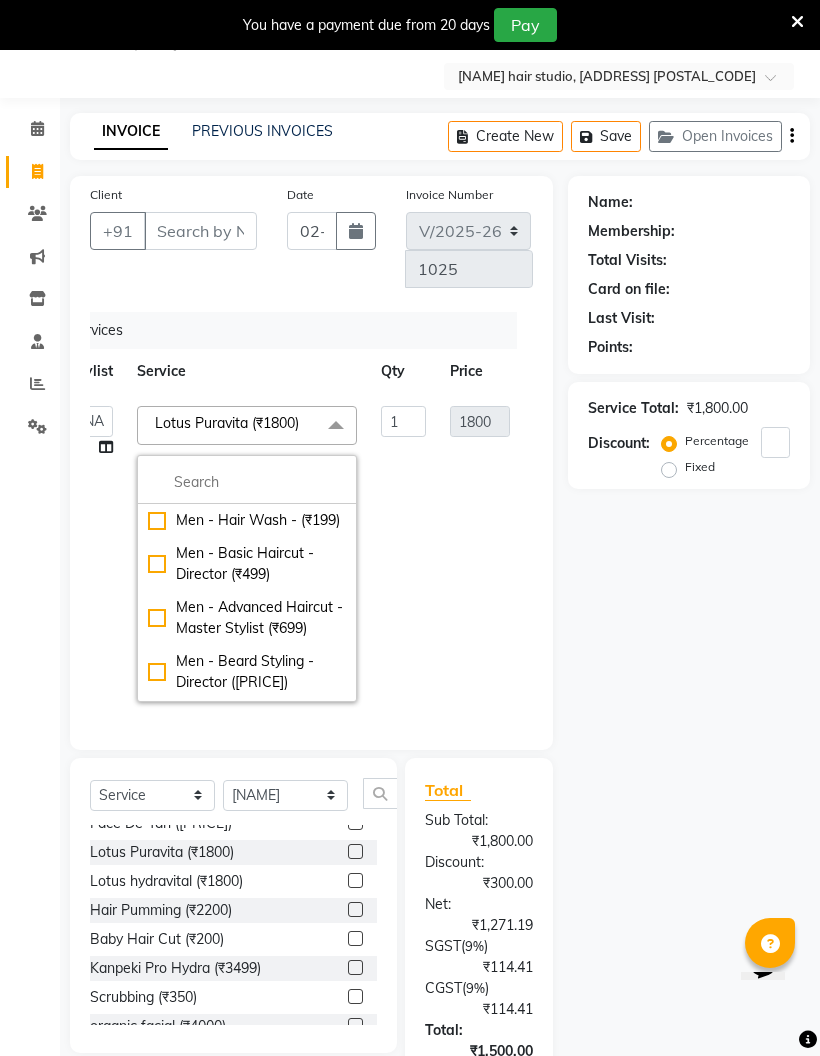 click on "x" 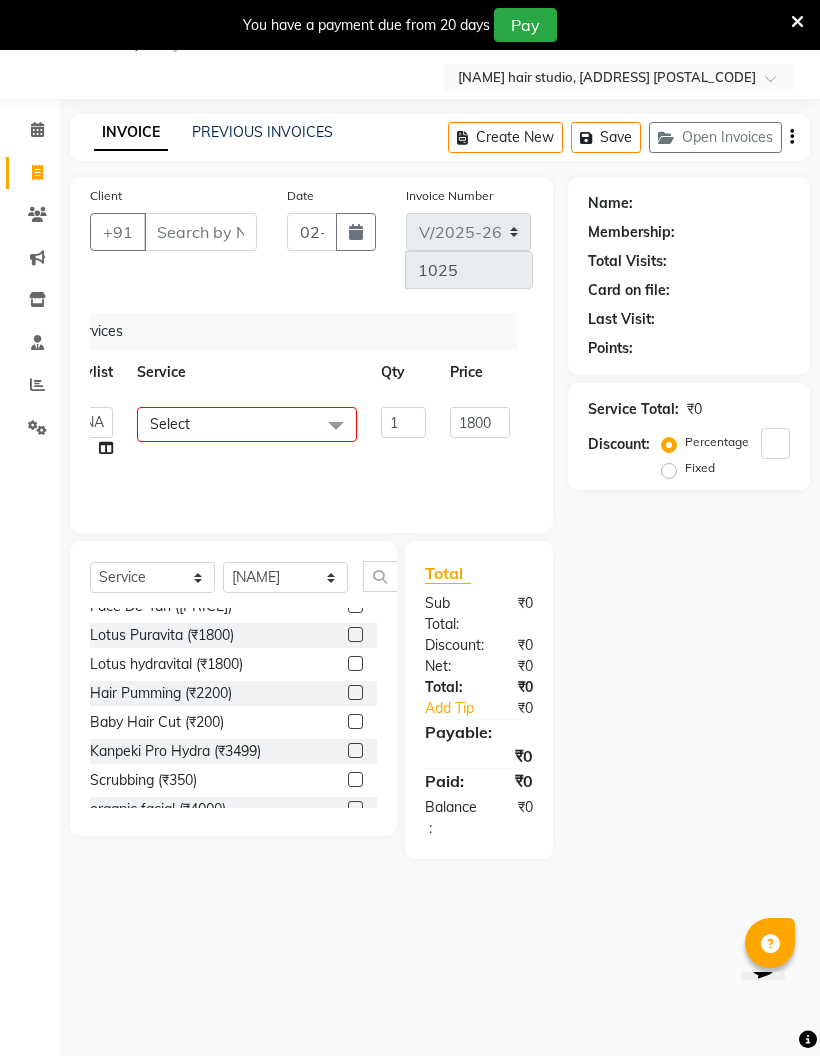 type on "0" 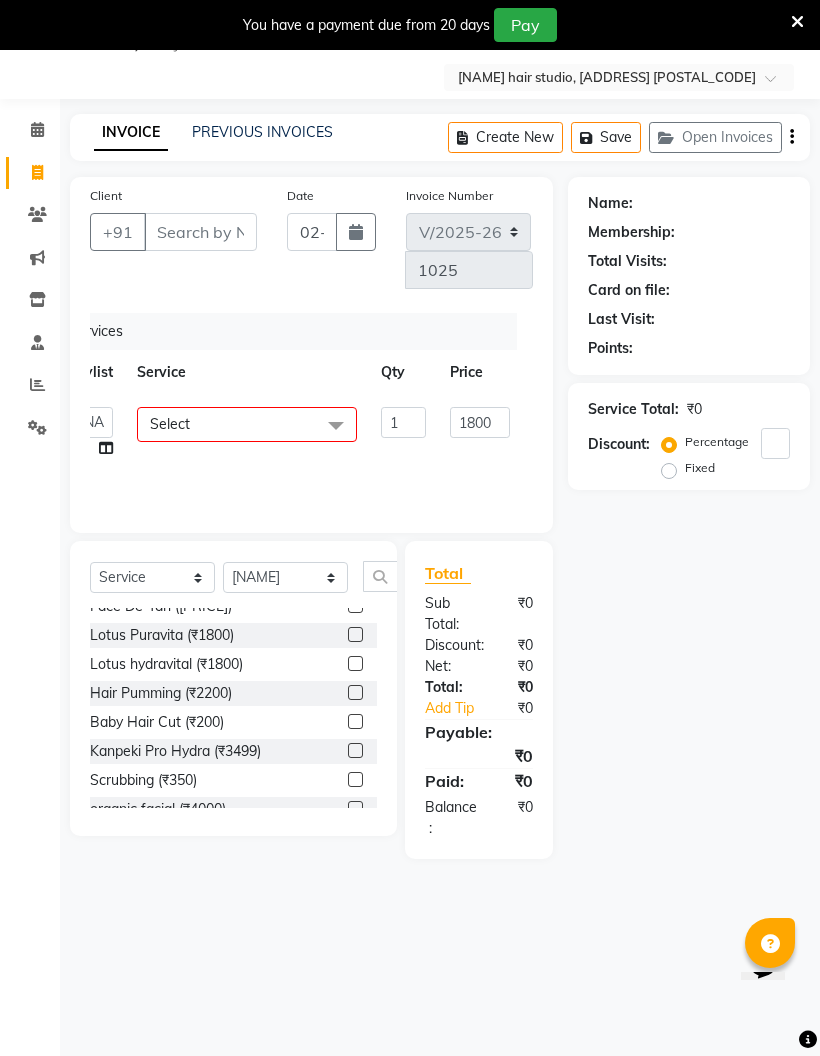 type on "0" 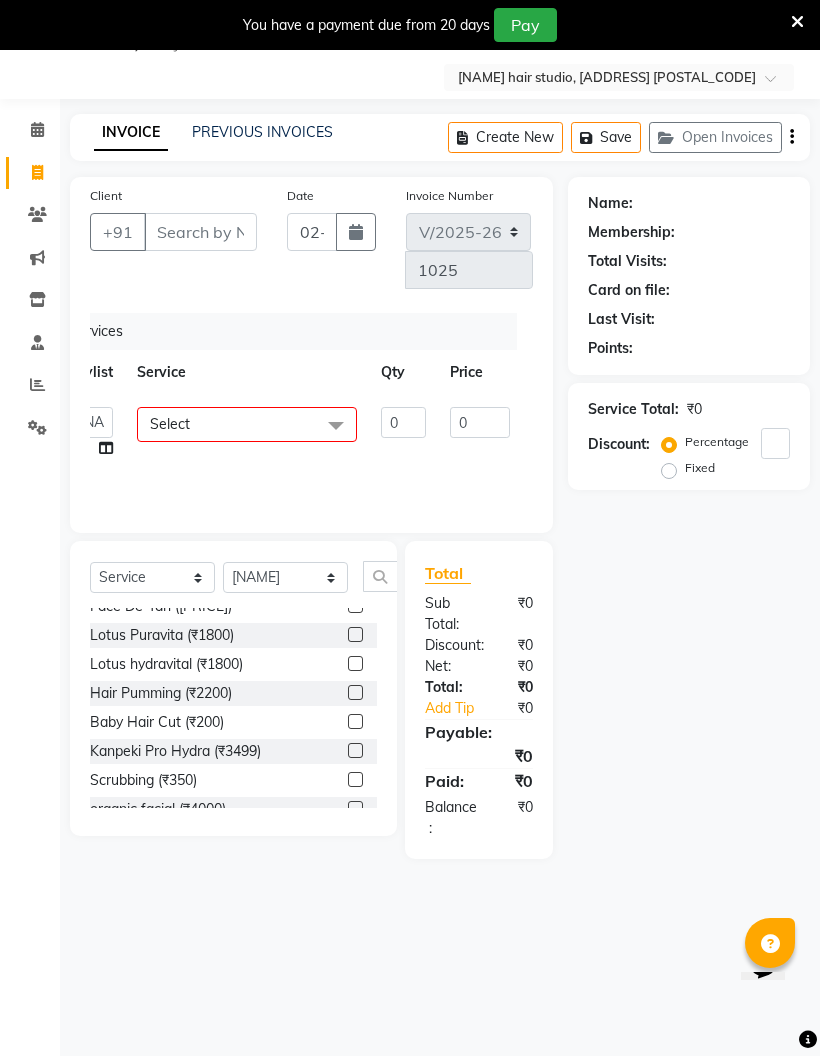 scroll, scrollTop: 50, scrollLeft: 0, axis: vertical 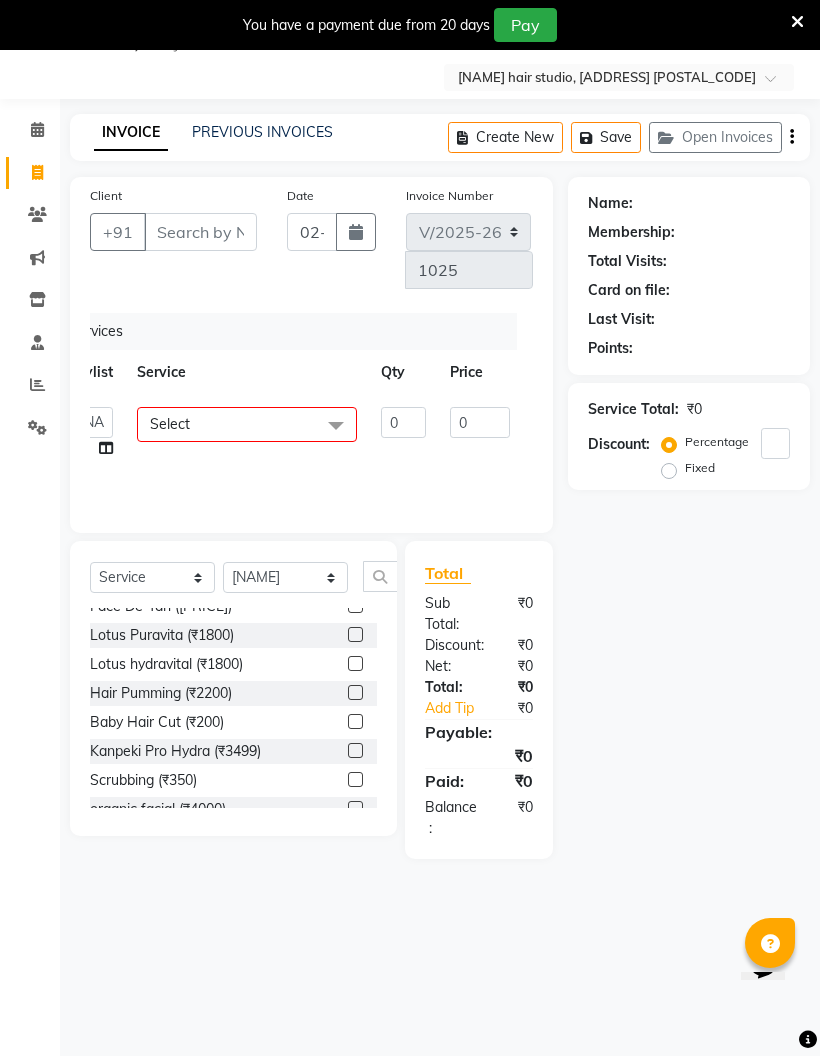 click at bounding box center [354, 664] 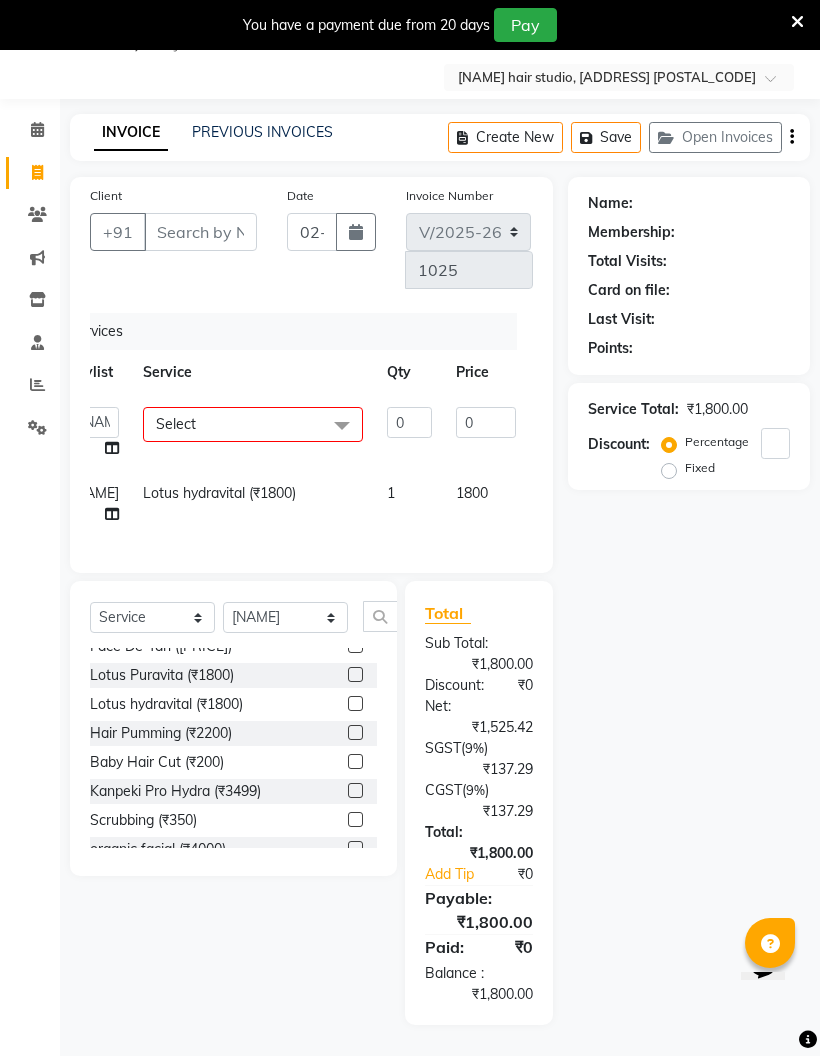 click 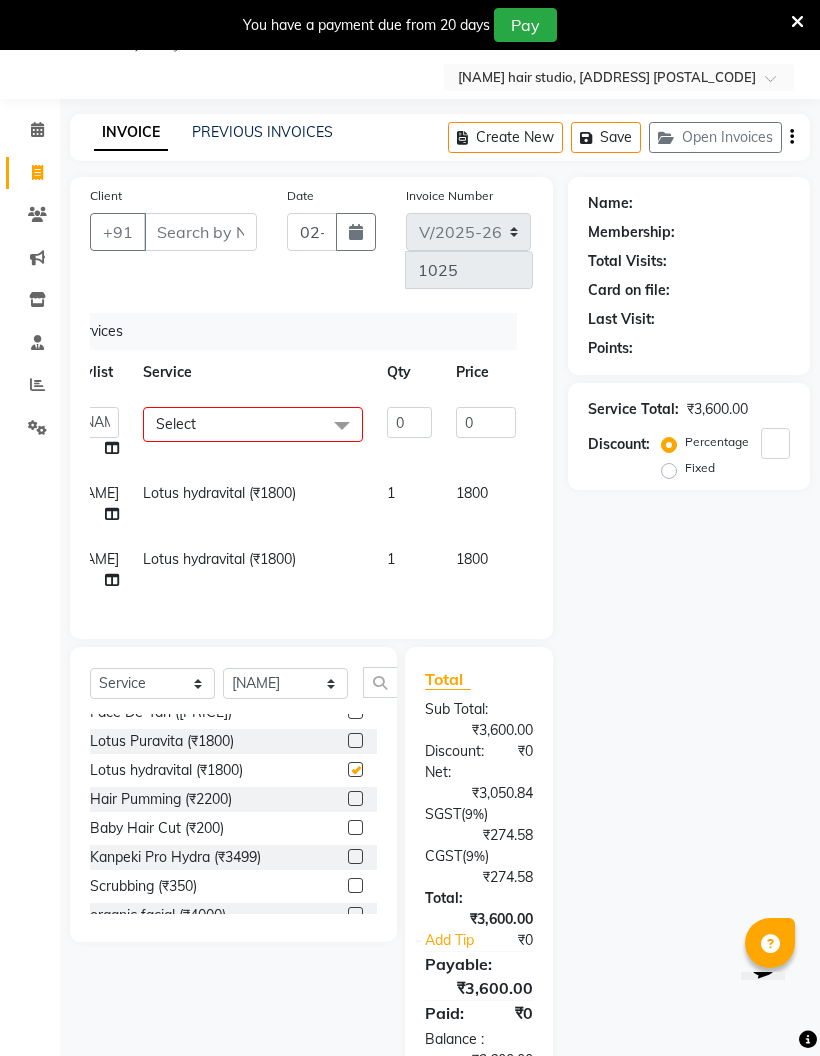 checkbox on "false" 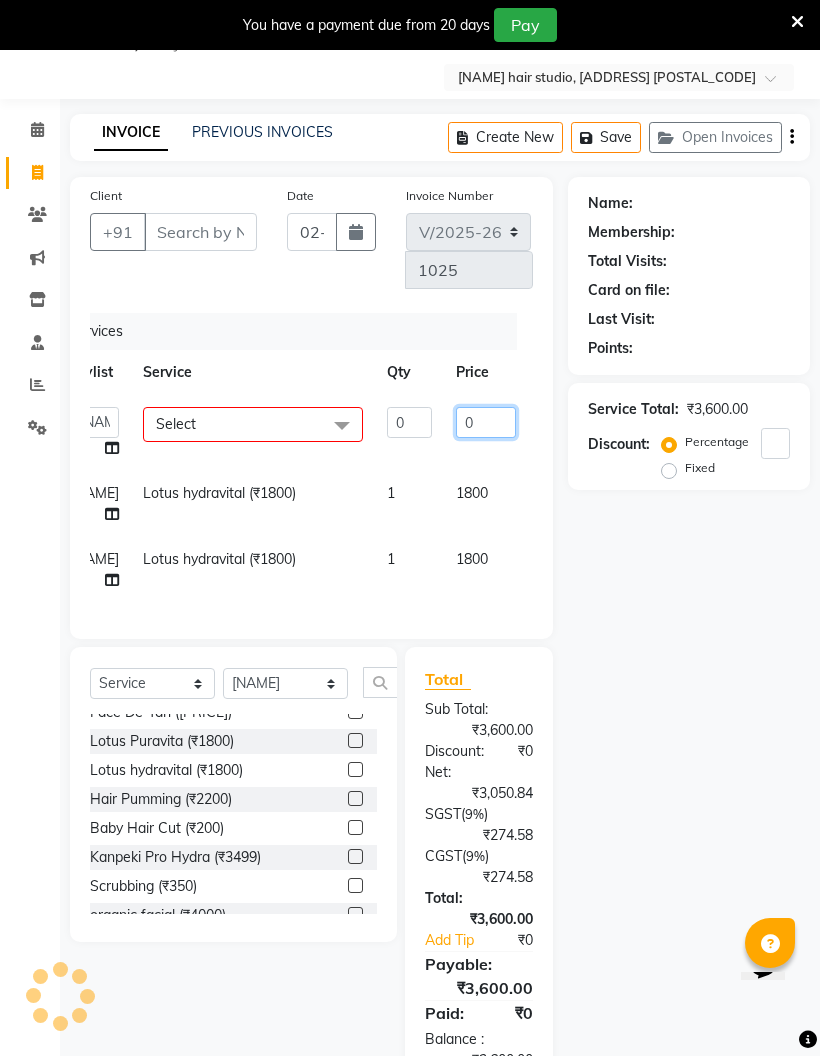 click on "0" 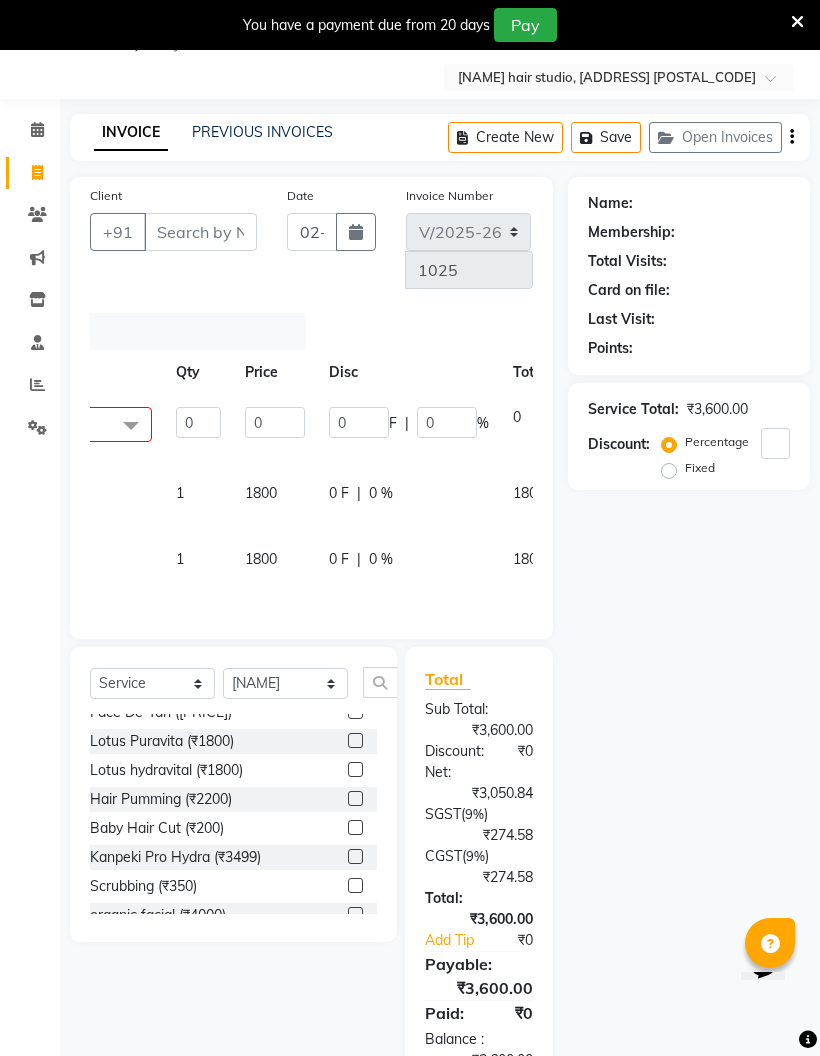 scroll, scrollTop: 0, scrollLeft: 15, axis: horizontal 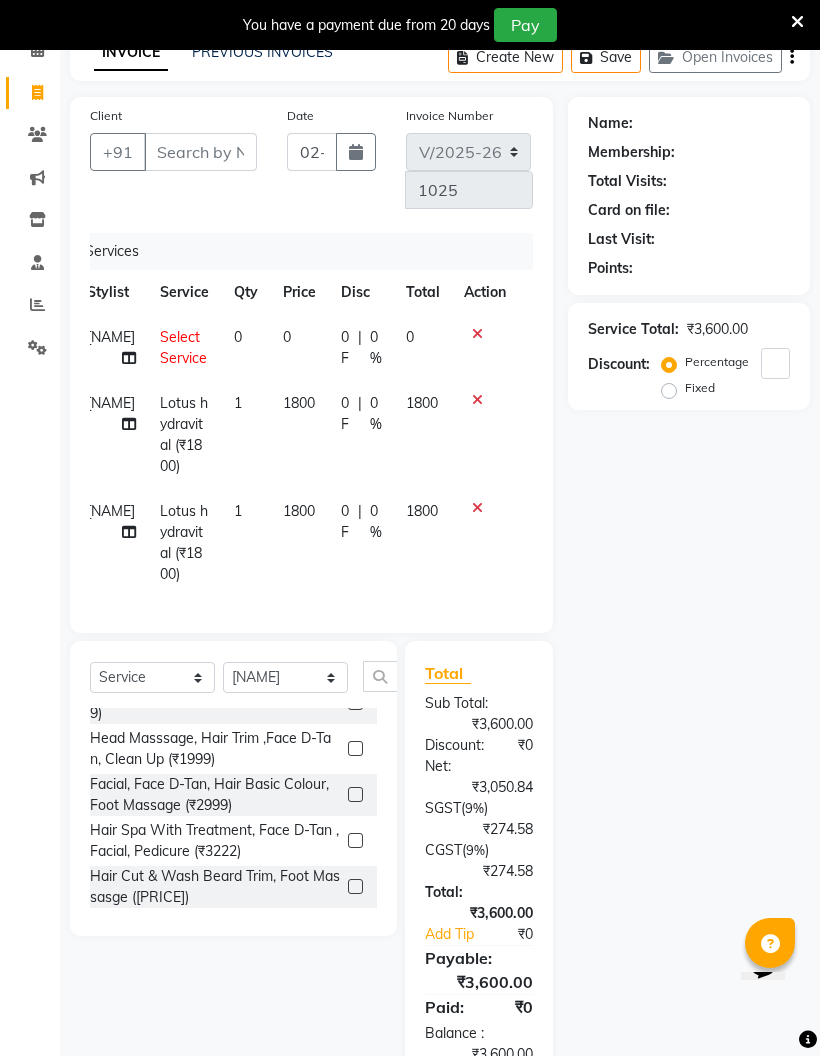click 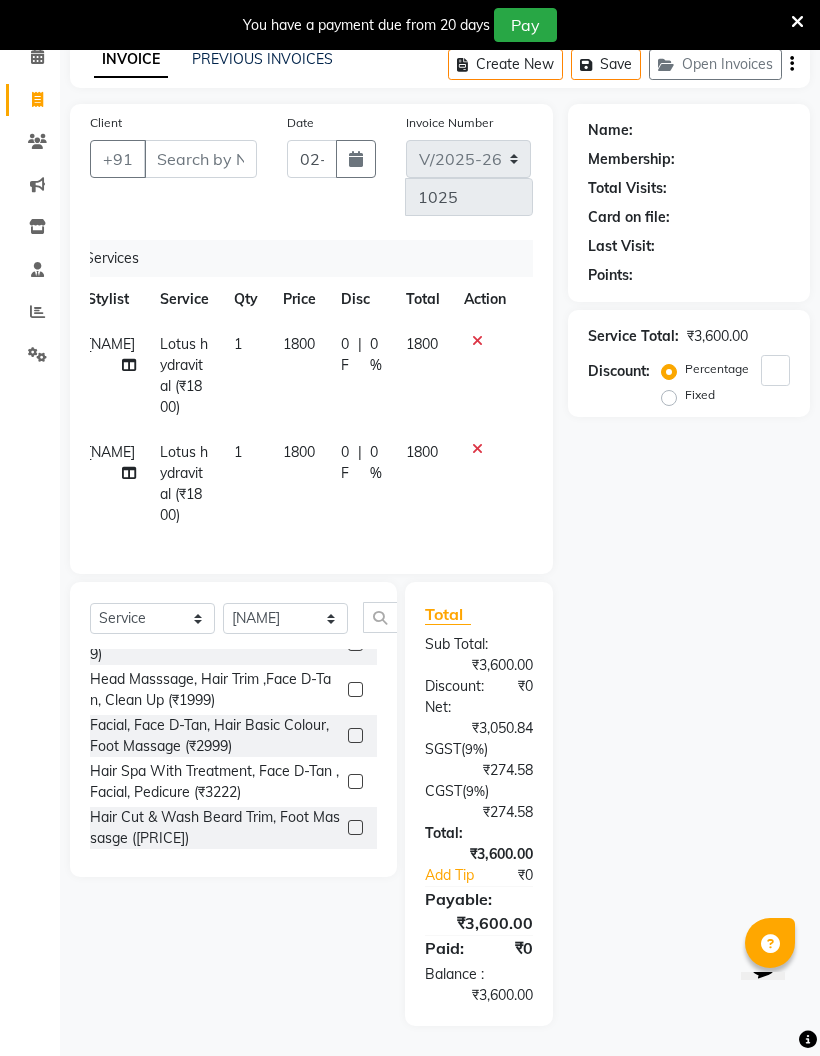 scroll, scrollTop: 64, scrollLeft: 0, axis: vertical 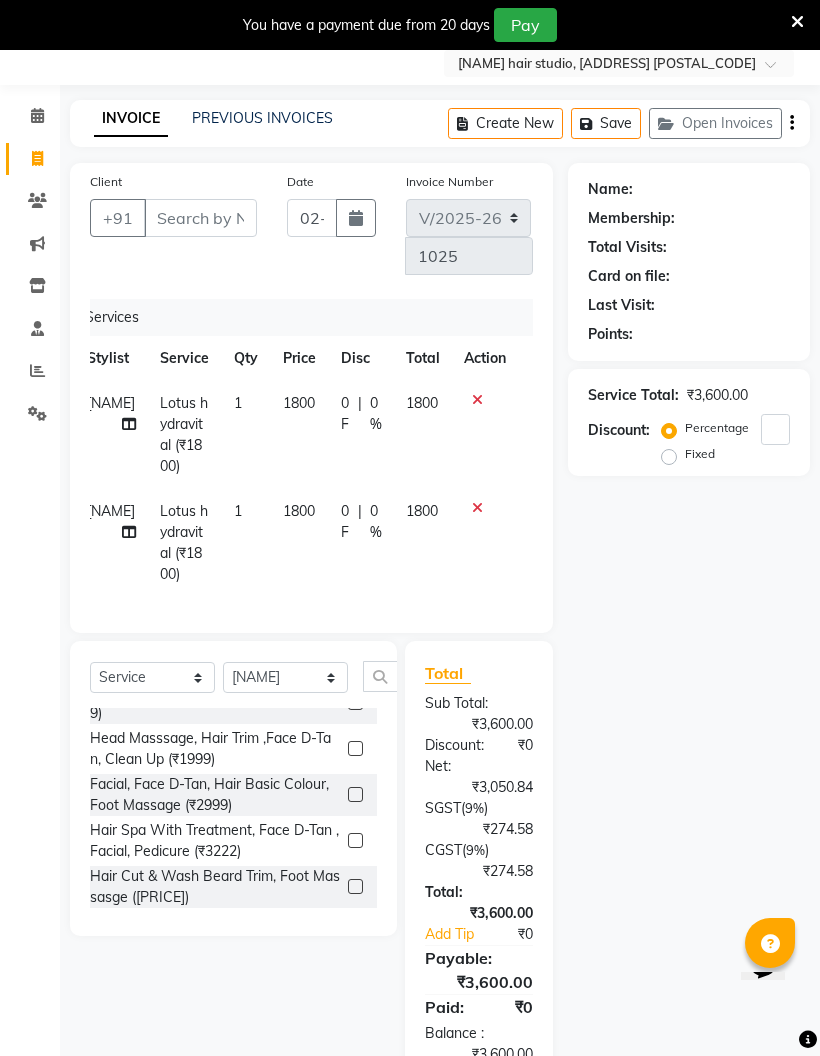 click 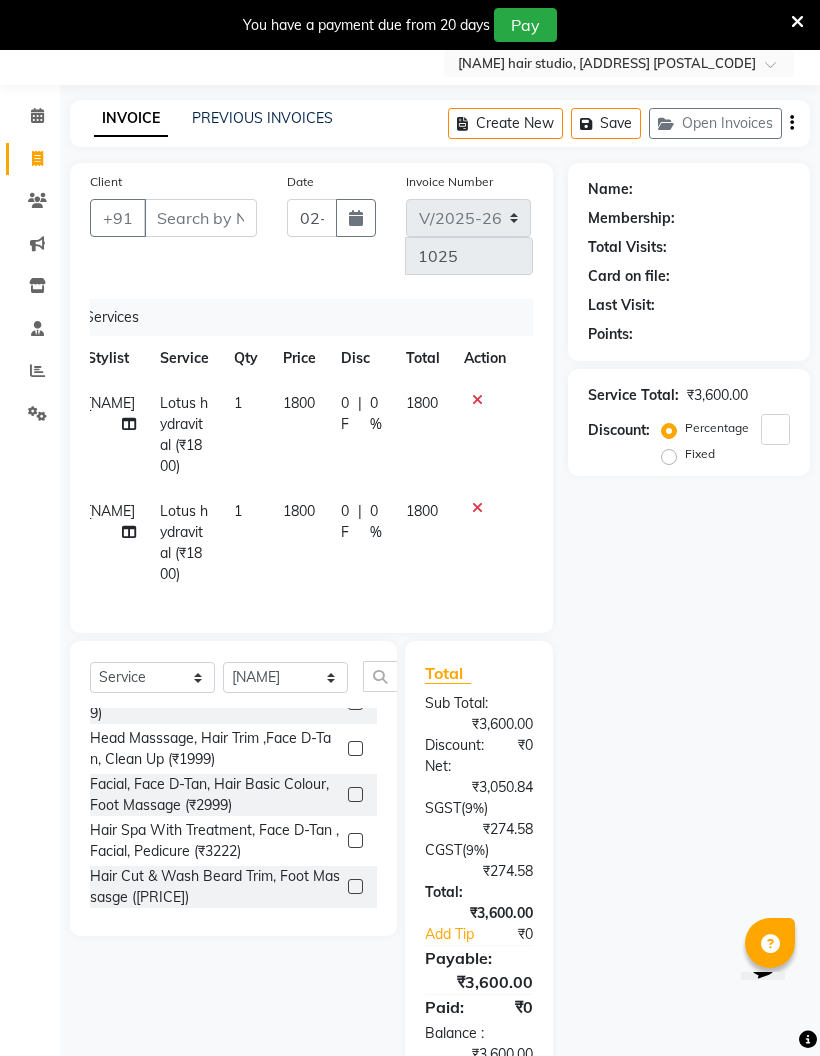 scroll, scrollTop: 50, scrollLeft: 0, axis: vertical 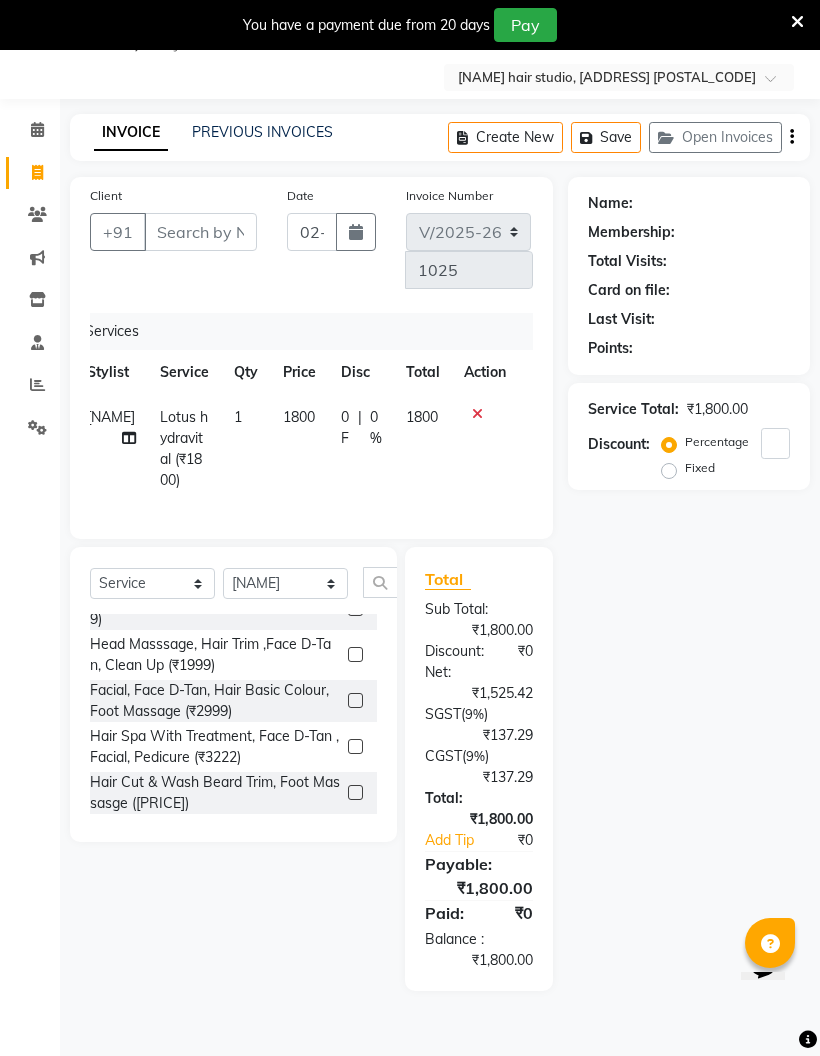 click 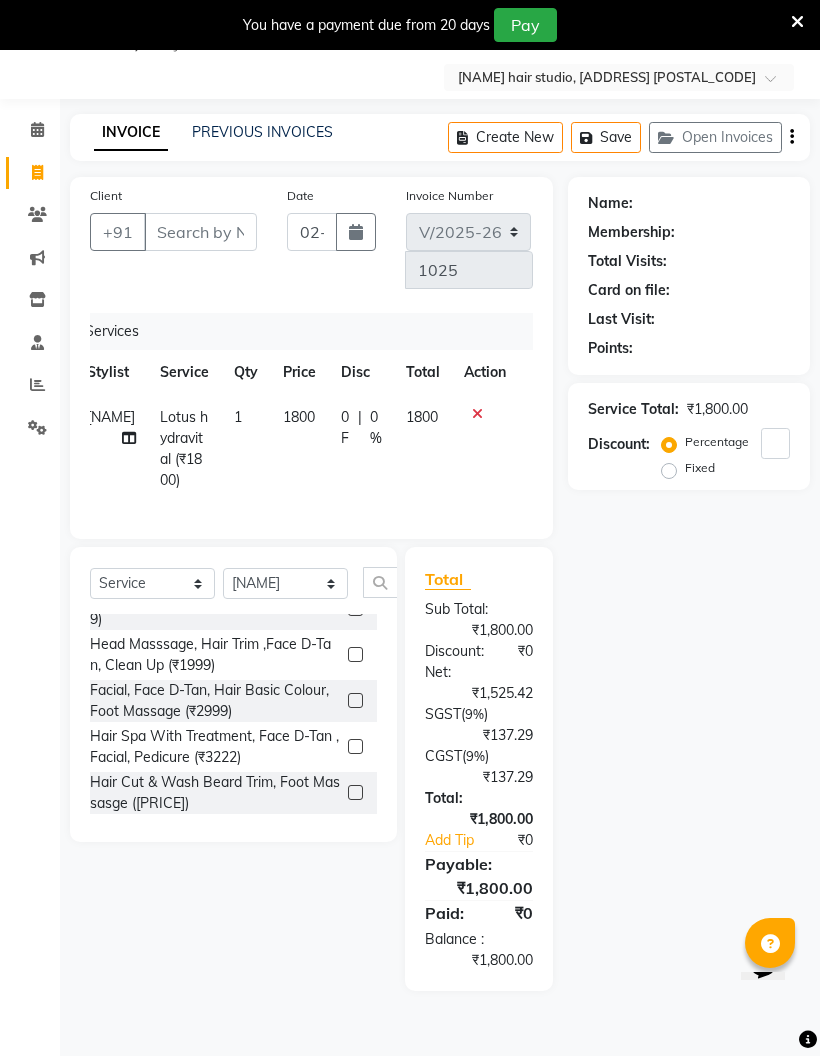 click 